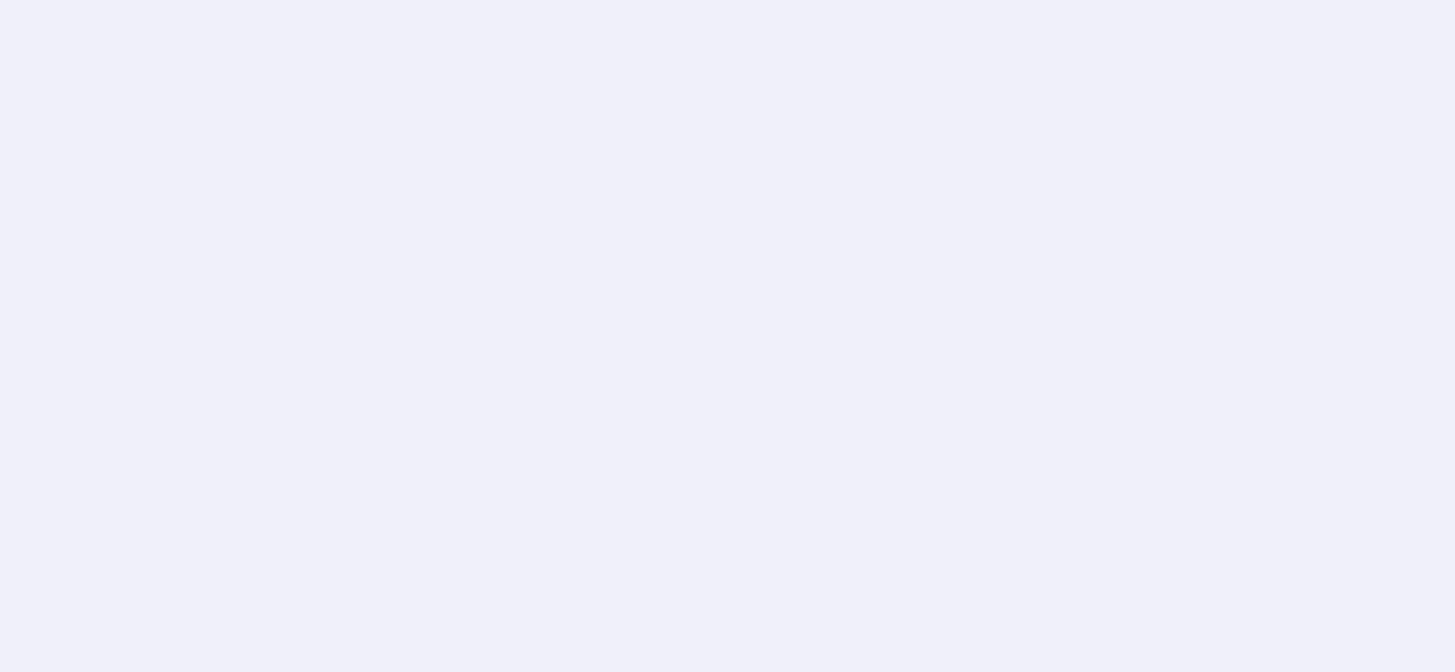 scroll, scrollTop: 0, scrollLeft: 0, axis: both 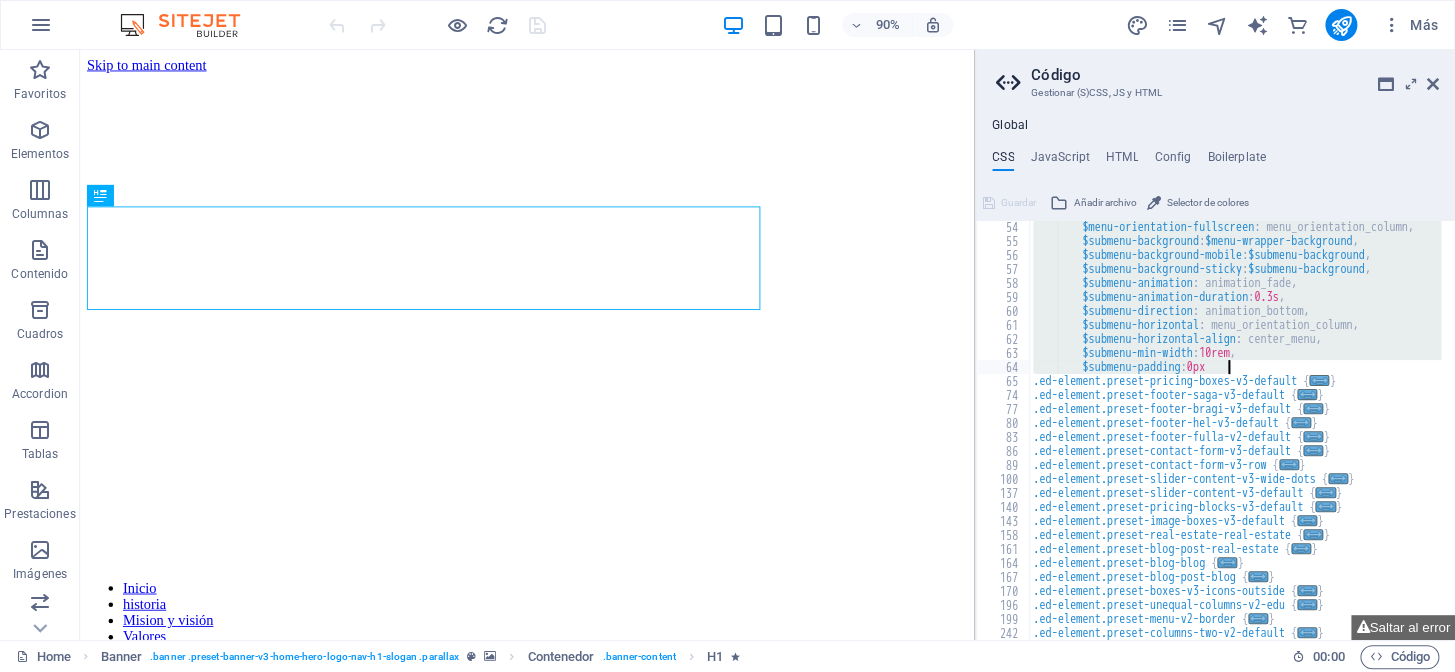 drag, startPoint x: 1030, startPoint y: 228, endPoint x: 1255, endPoint y: 369, distance: 265.52966 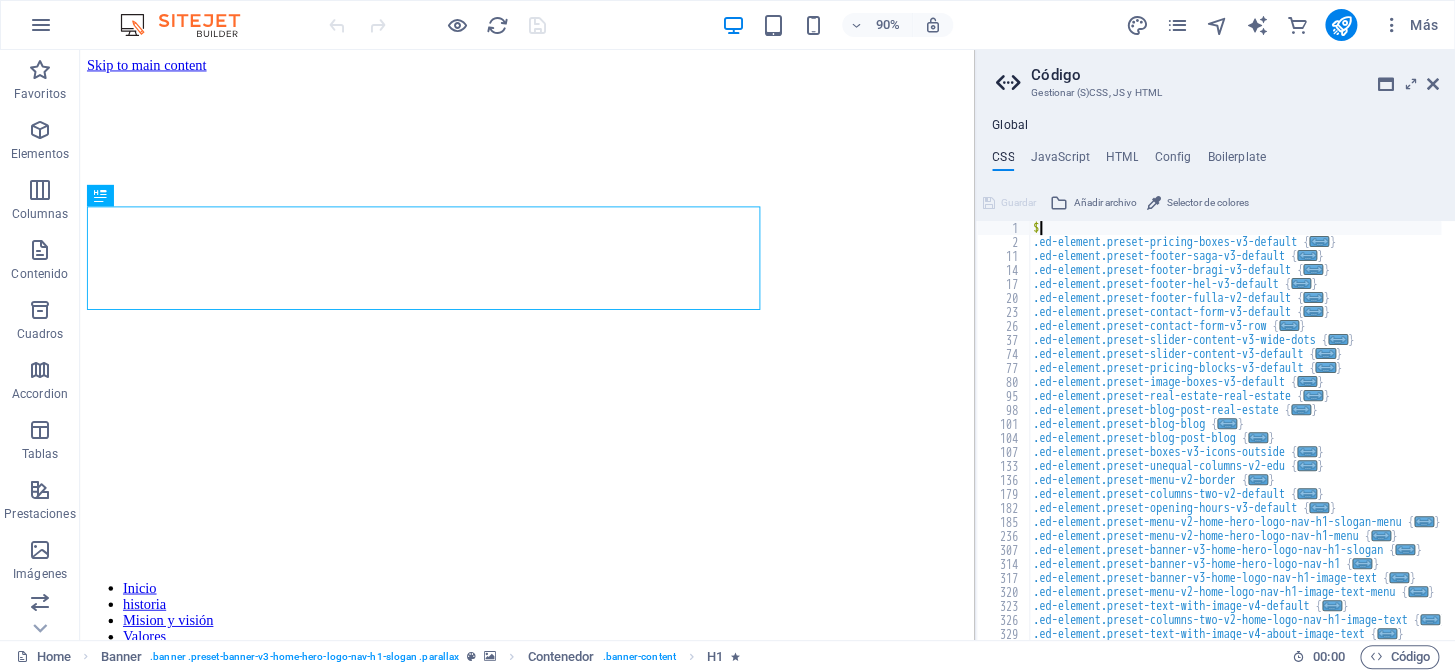 scroll, scrollTop: 0, scrollLeft: 0, axis: both 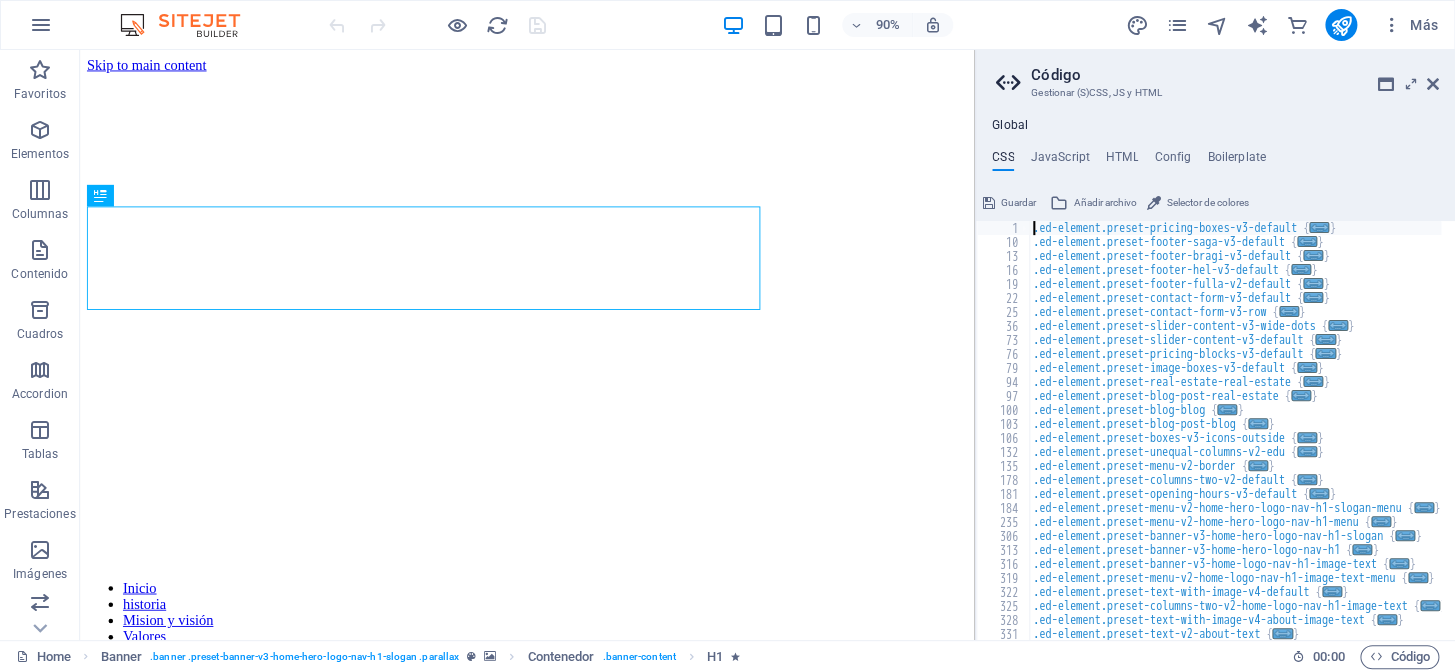 click on ".ed-element.preset-pricing-boxes-v3-default   { ... } .ed-element.preset-footer-saga-v3-default   { ... } .ed-element.preset-footer-bragi-v3-default   { ... } .ed-element.preset-footer-hel-v3-default   { ... } .ed-element.preset-footer-fulla-v2-default   { ... } .ed-element.preset-contact-form-v3-default   { ... } .ed-element.preset-contact-form-v3-row   { ... } .ed-element.preset-slider-content-v3-wide-dots   { ... } .ed-element.preset-slider-content-v3-default   { ... } .ed-element.preset-pricing-blocks-v3-default   { ... } .ed-element.preset-image-boxes-v3-default   { ... } .ed-element.preset-real-estate-real-estate   { ... } .ed-element.preset-blog-post-real-estate   { ... } .ed-element.preset-blog-blog   { ... } .ed-element.preset-blog-post-blog   { ... } .ed-element.preset-boxes-v3-icons-outside   { ... } .ed-element.preset-unequal-columns-v2-edu   { ... } .ed-element.preset-menu-v2-border   { ... } .ed-element.preset-columns-two-v2-default   { ... } .ed-element.preset-opening-hours-v3-default   { ... }" at bounding box center [1306, 437] 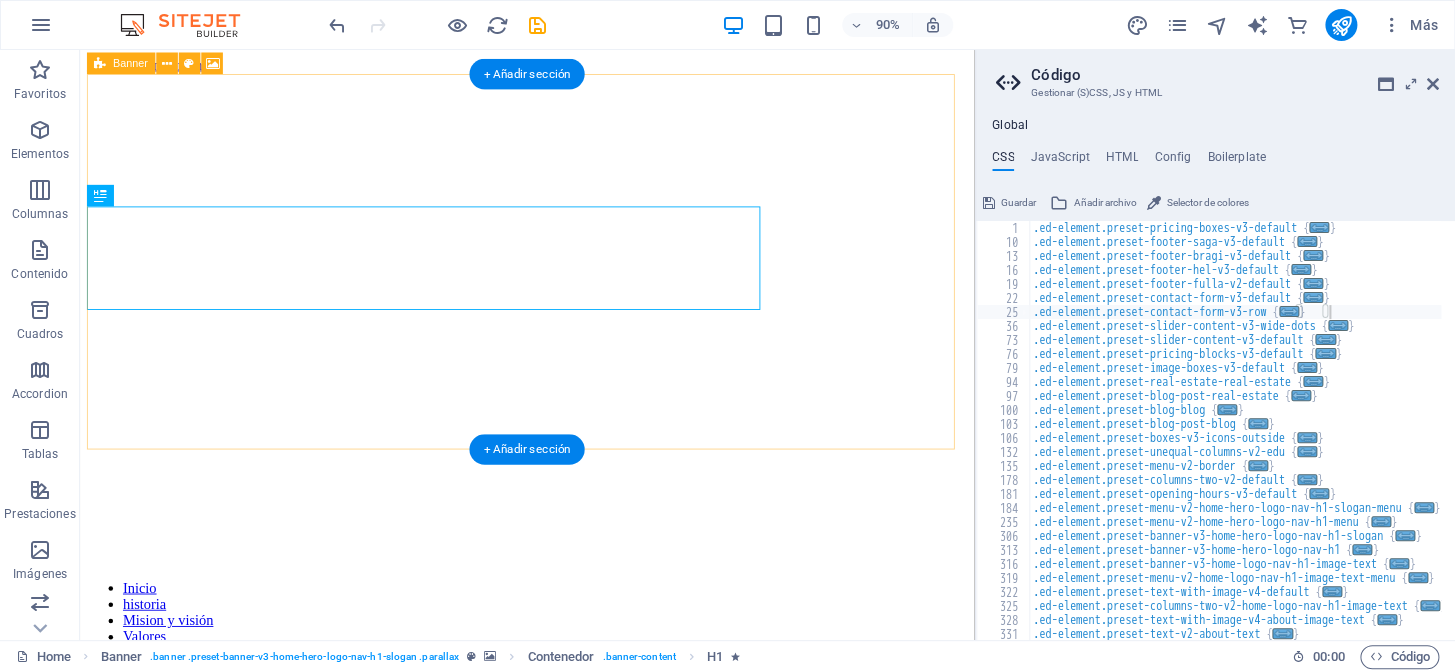 click on "Inicio historia Mision y visión Valores Servicios calendario Bienvenidos a  [DEMOGRAPHIC_DATA][PERSON_NAME] El Faro [DEMOGRAPHIC_DATA] enfocada en la [GEOGRAPHIC_DATA][DEMOGRAPHIC_DATA]." at bounding box center (577, 1057) 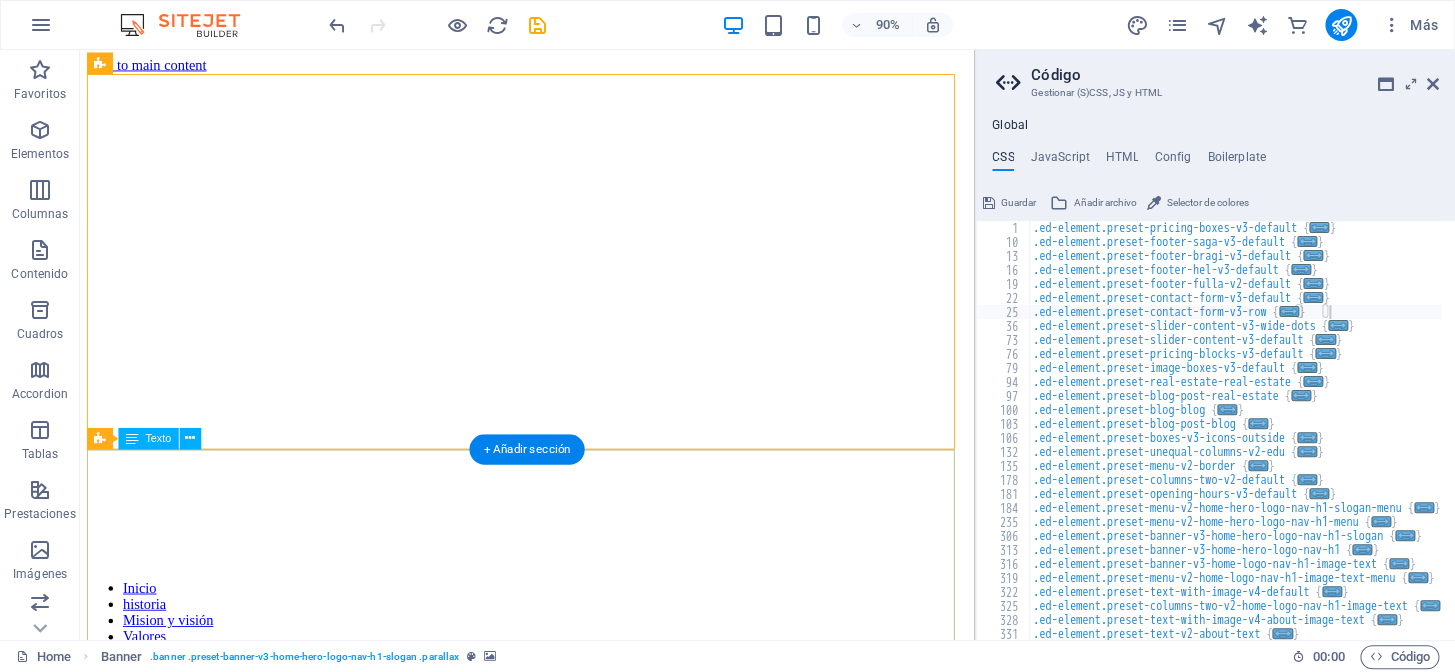 click on "BIENVENIDOS Gracias por tu interés en conocer más sobre la [DEMOGRAPHIC_DATA][GEOGRAPHIC_DATA][PERSON_NAME]. Te doy la más [PERSON_NAME] a nuestra comunidad. Como [DEMOGRAPHIC_DATA], mi deseo es ser un verdadero faro que ilumine el camino hacia [DEMOGRAPHIC_DATA] para aquellos que están perdidos. Vivimos en una sociedad muy individualista, y a menudo la empatía queda relegada a los libros de texto, donde los profesores nos hacían escribir definiciones. Nuestra [DEMOGRAPHIC_DATA] no es perfecta (y, por supuesto, ninguna lo es), pero anhelamos ser una comunidad [DEMOGRAPHIC_DATA] en nuestra doctrina y en nuestras prácticas. haz clic aquí. Nuestra [DEMOGRAPHIC_DATA], al igual que ninguna otra, será el estándar por el cual se midan otras comunidades. Nuestro desafío es vivir conforme a la regla de [DEMOGRAPHIC_DATA] que [DEMOGRAPHIC_DATA] nos ha dejado. En el día final, la única opinión que contará será la de [DEMOGRAPHIC_DATA] mismo. Espero en [DEMOGRAPHIC_DATA] que puedas comprometerte con Él y con su [DEMOGRAPHIC_DATA] en un servicio activo. ¡[DEMOGRAPHIC_DATA] te bendiga abundantemente!" at bounding box center (577, 2800) 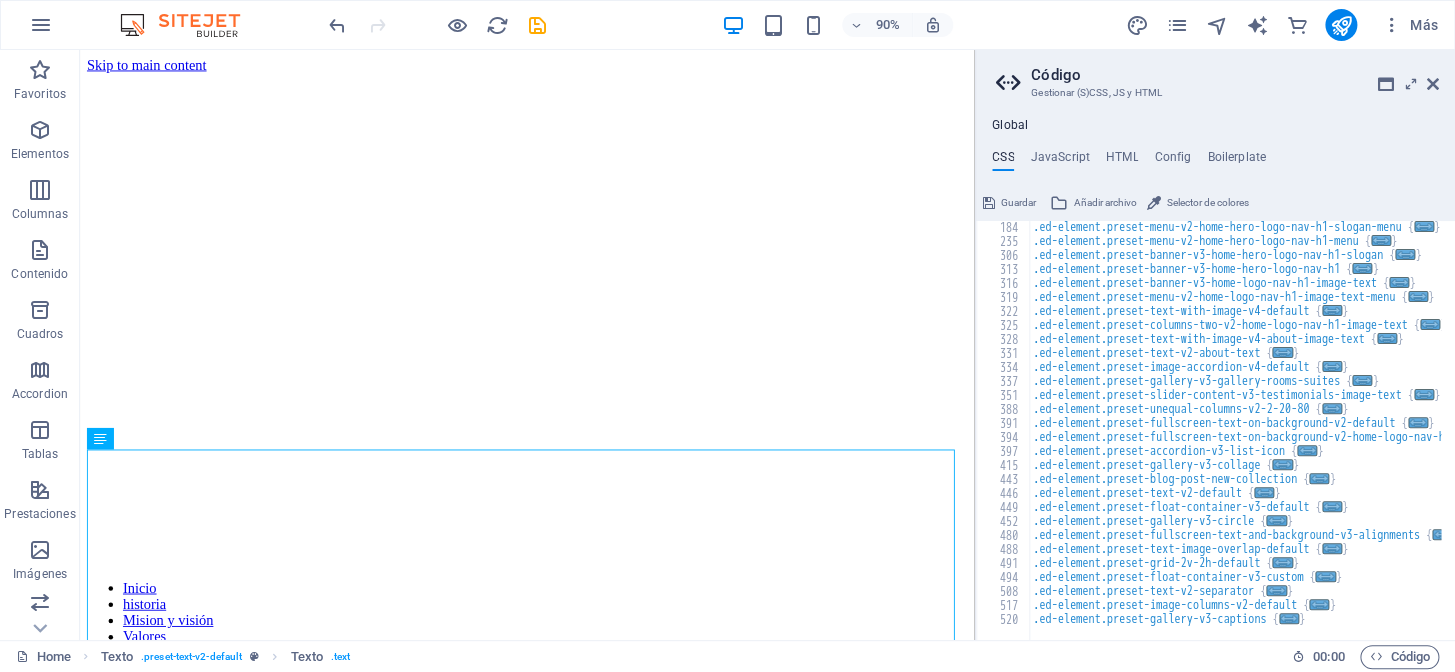scroll, scrollTop: 280, scrollLeft: 0, axis: vertical 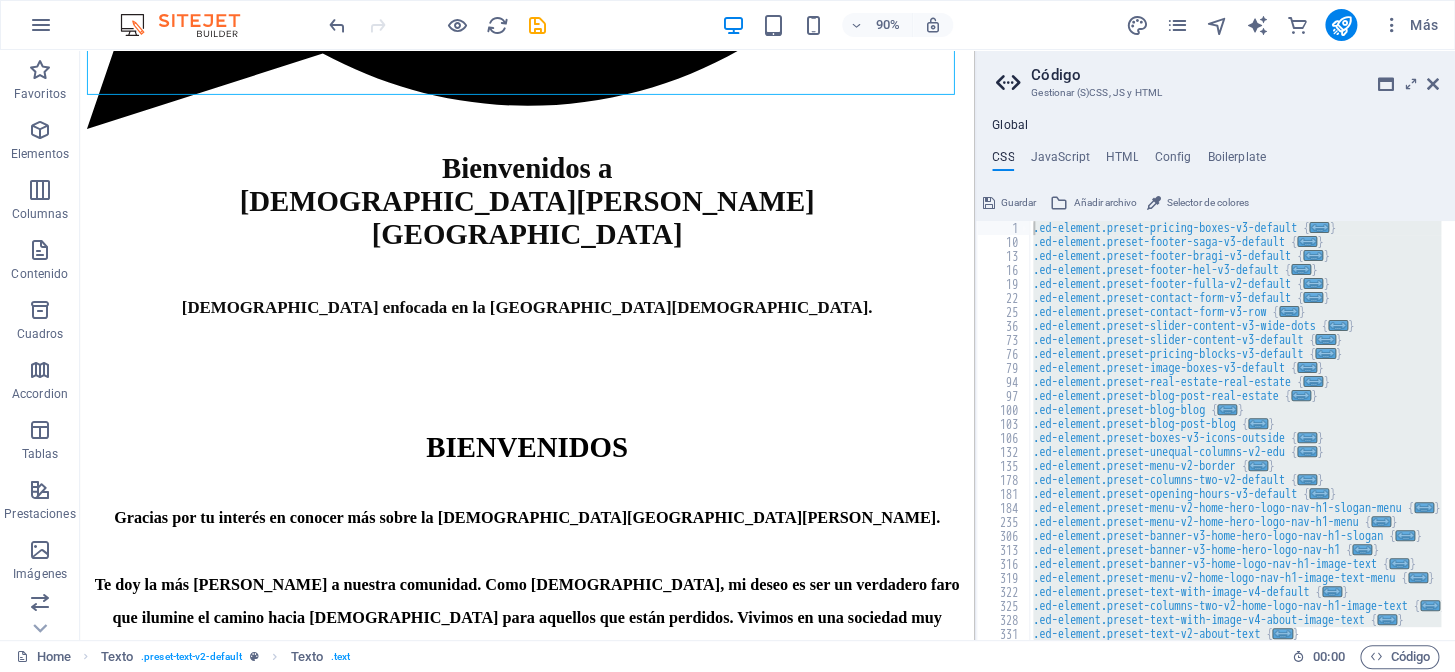 drag, startPoint x: 1350, startPoint y: 620, endPoint x: 1031, endPoint y: 231, distance: 503.07257 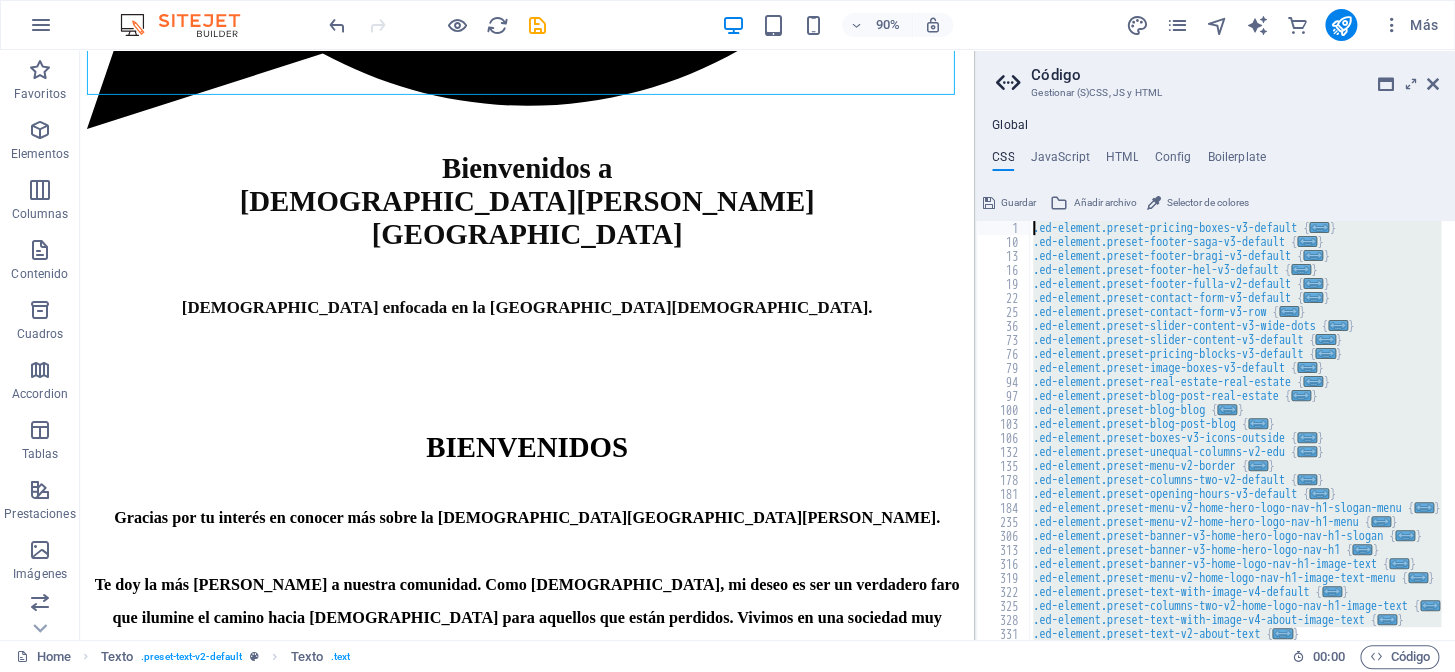 type 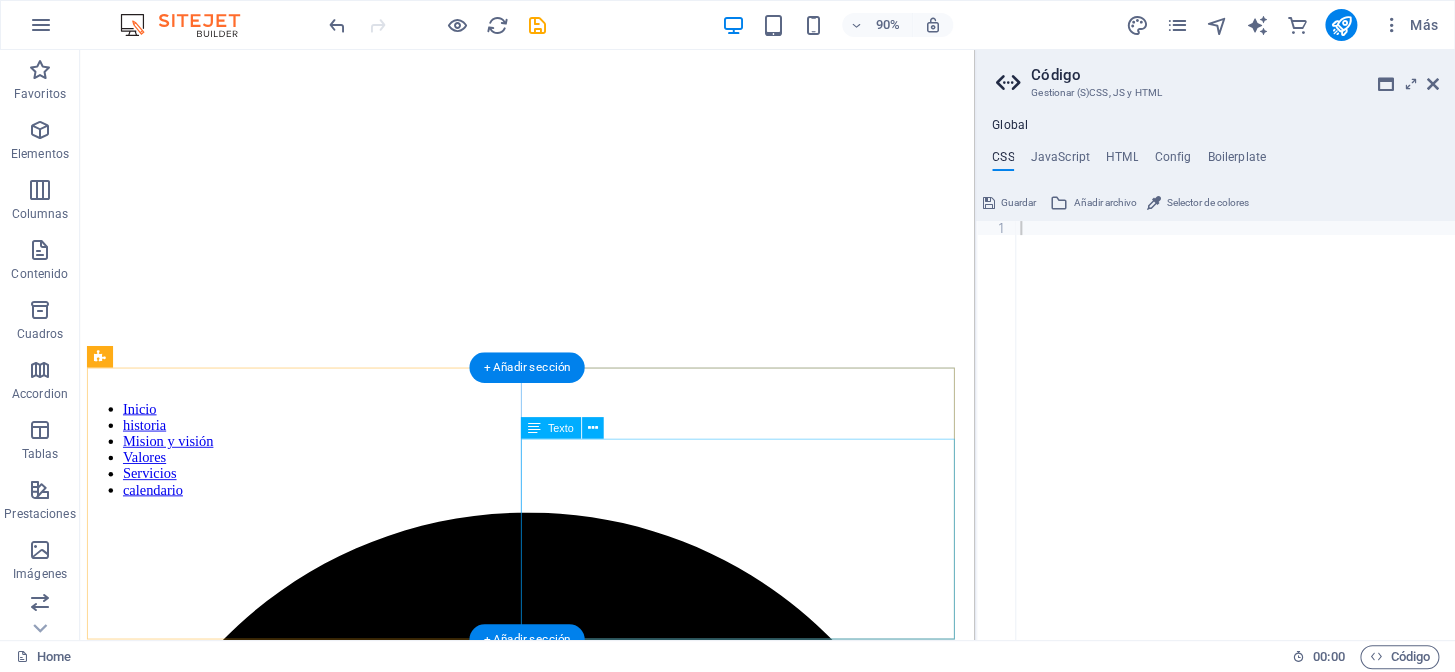 scroll, scrollTop: 0, scrollLeft: 0, axis: both 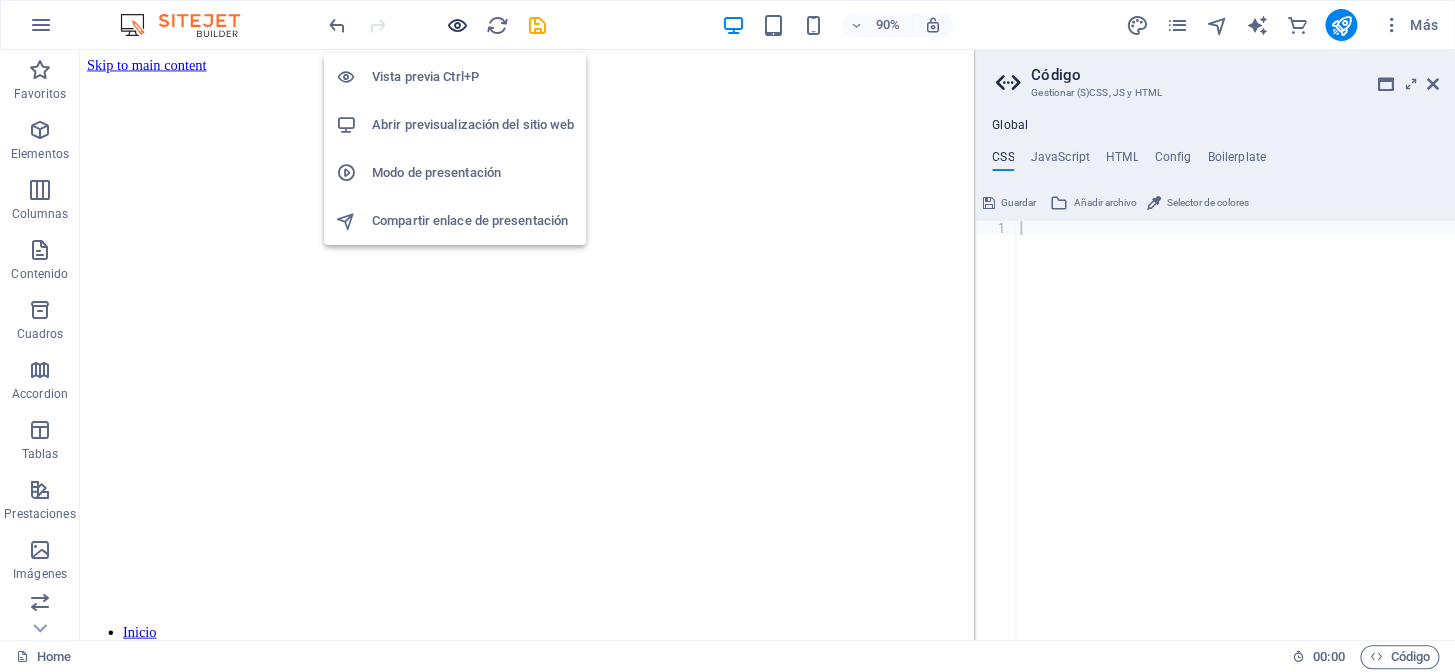 click at bounding box center (457, 25) 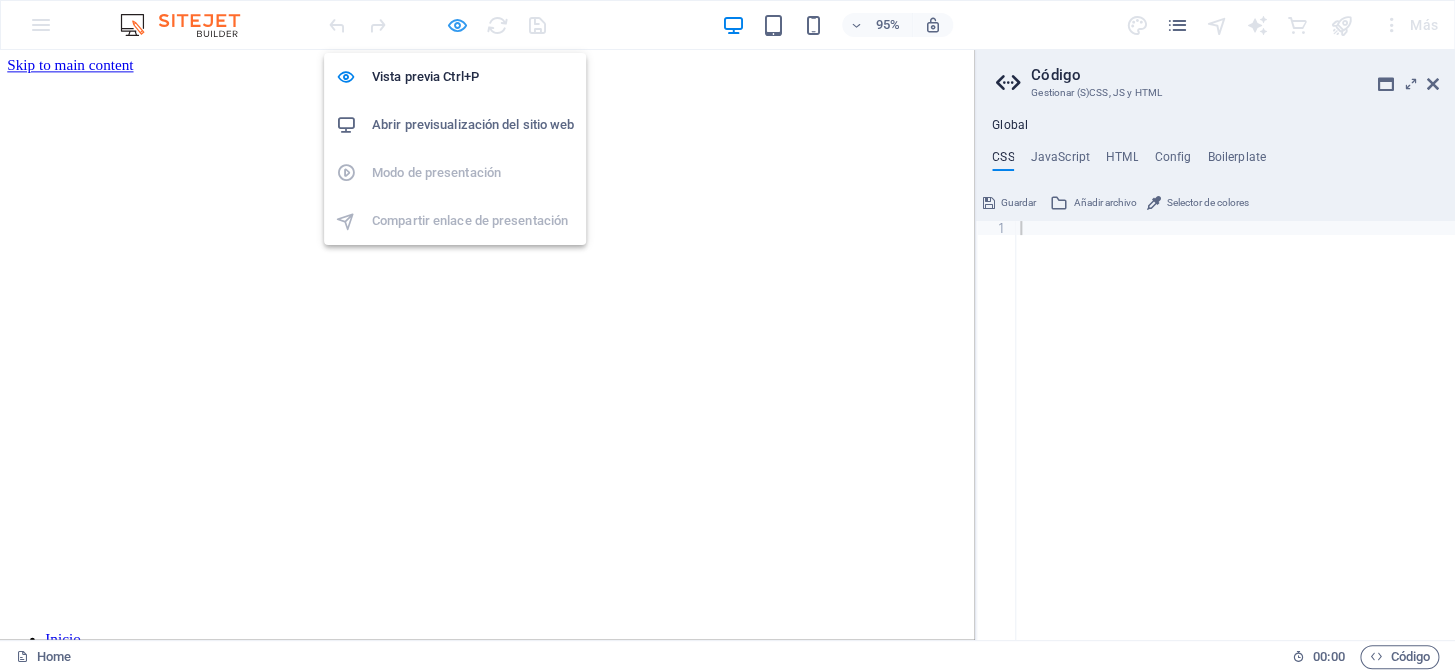 click at bounding box center (457, 25) 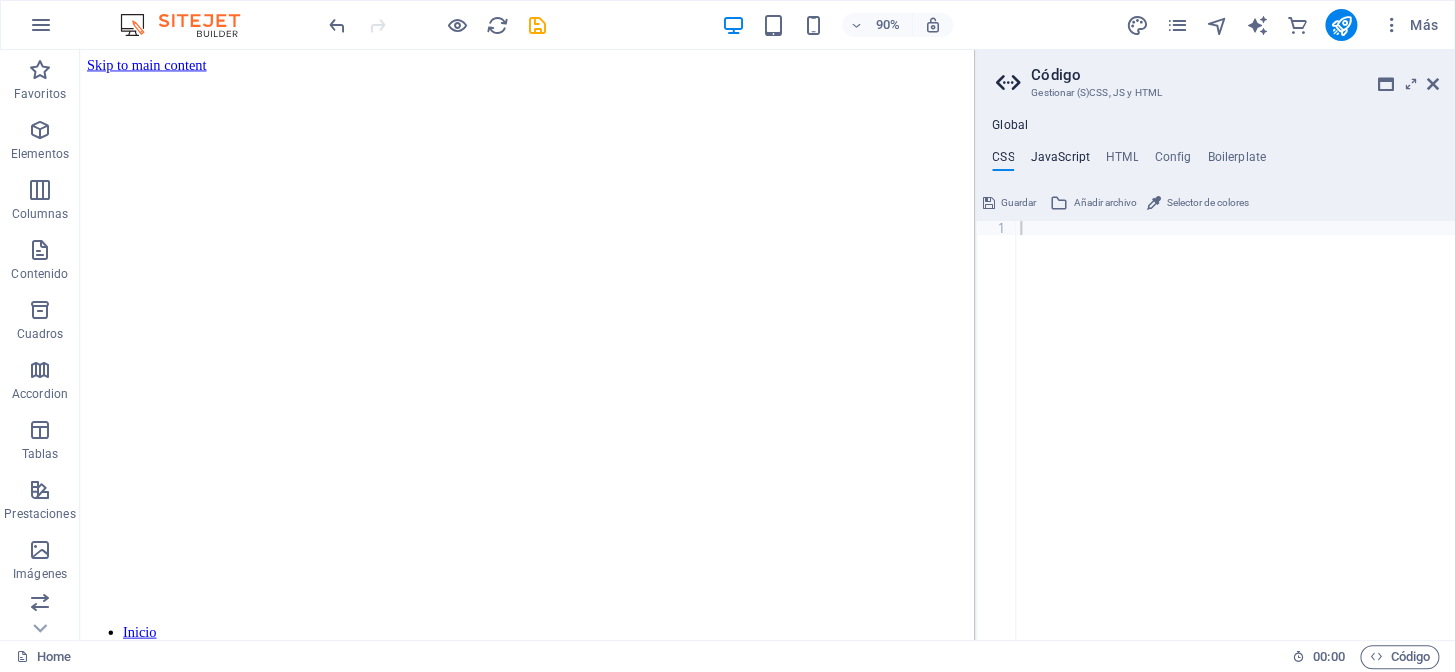 click on "JavaScript" at bounding box center (1059, 161) 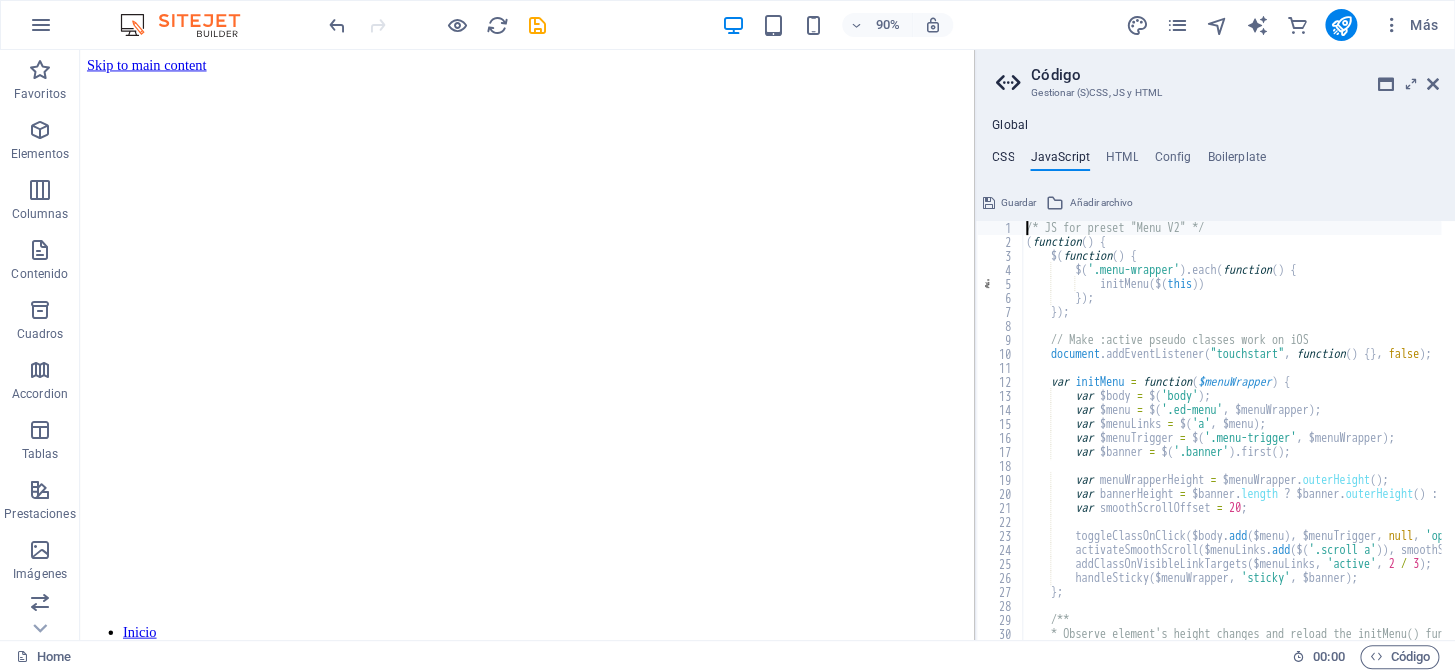 click on "CSS" at bounding box center (1003, 161) 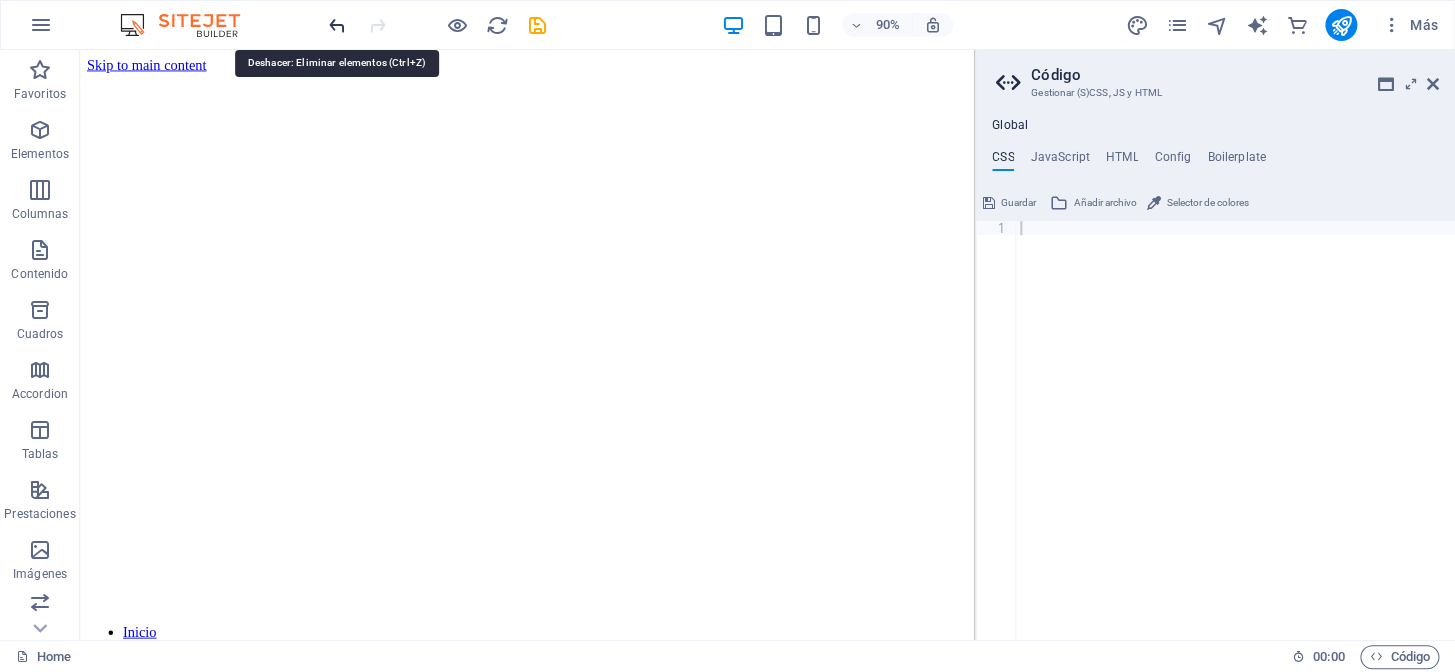 click at bounding box center (337, 25) 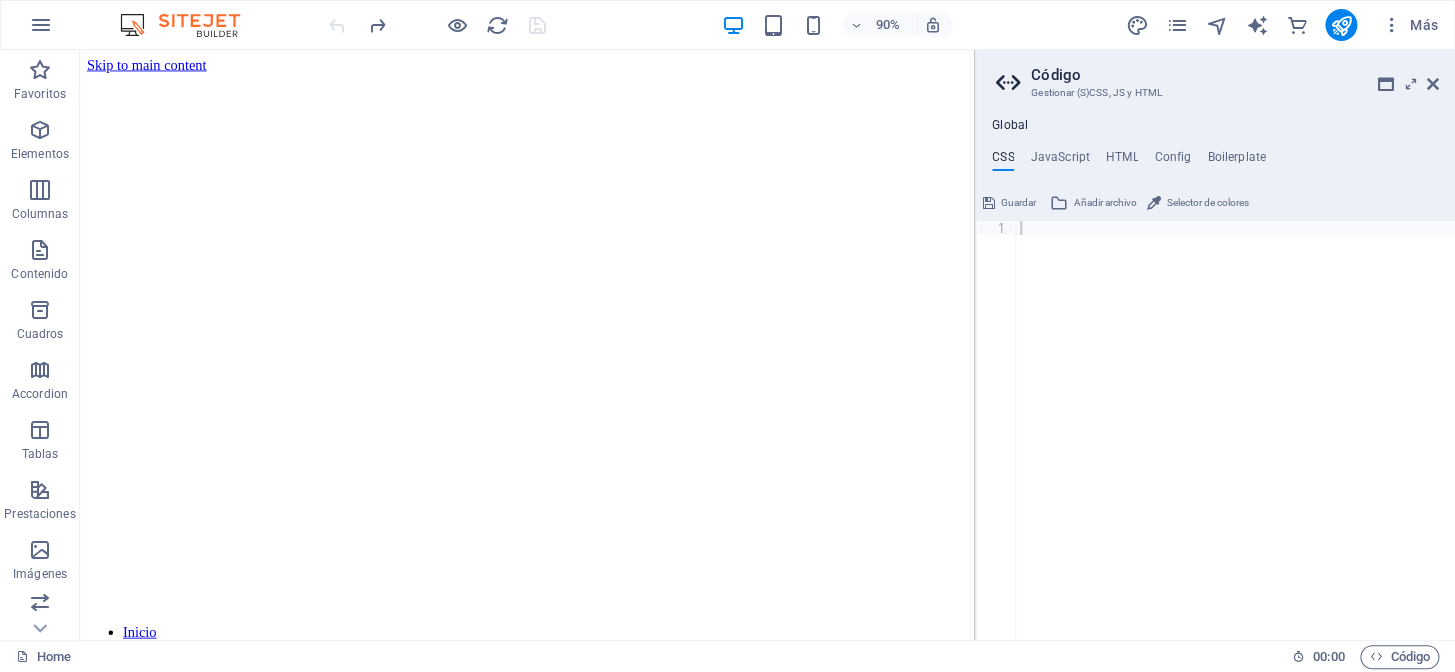click at bounding box center (437, 25) 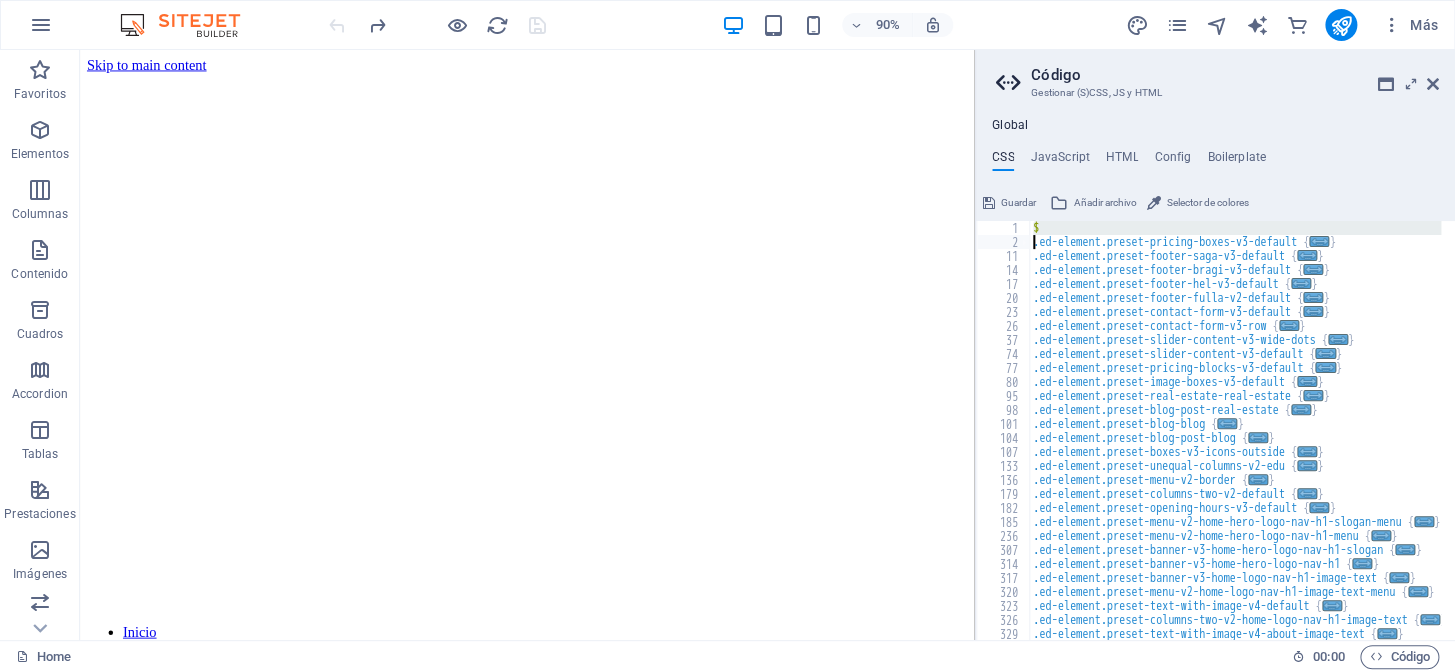 scroll, scrollTop: 0, scrollLeft: 0, axis: both 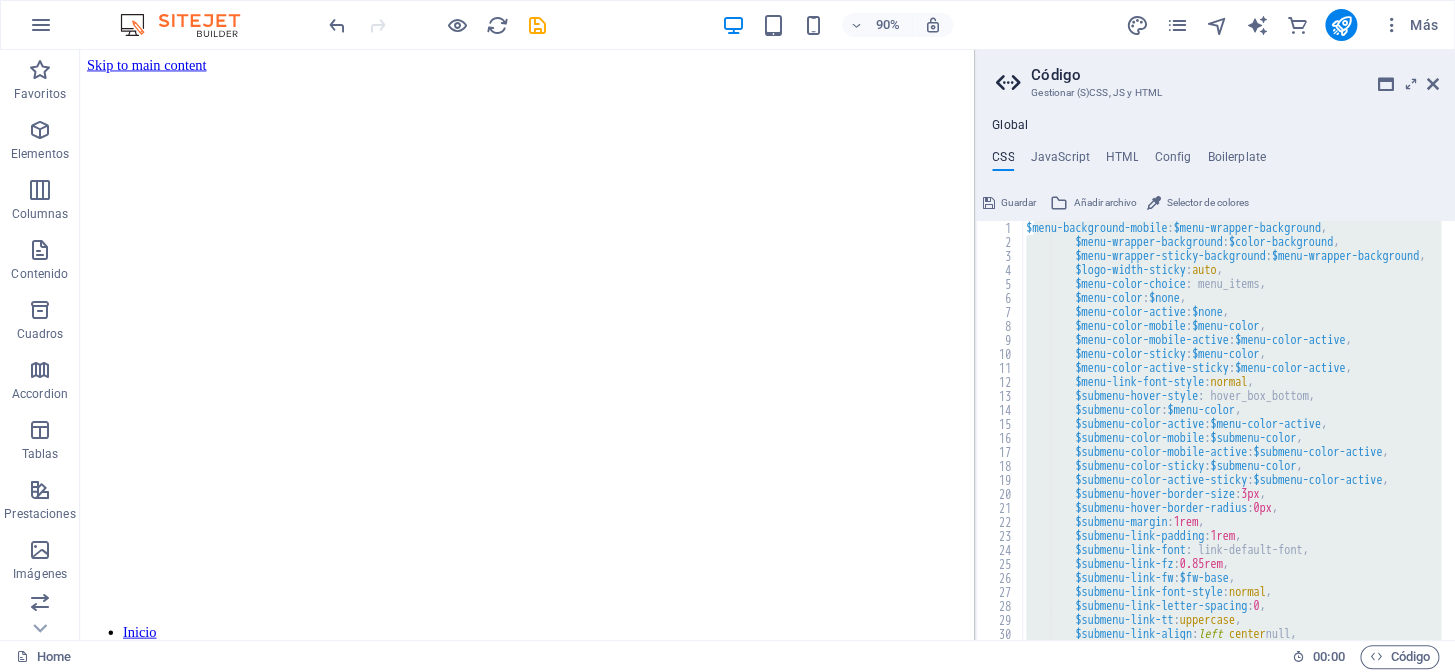click on "Código Gestionar (S)CSS, JS y HTML" at bounding box center (1217, 76) 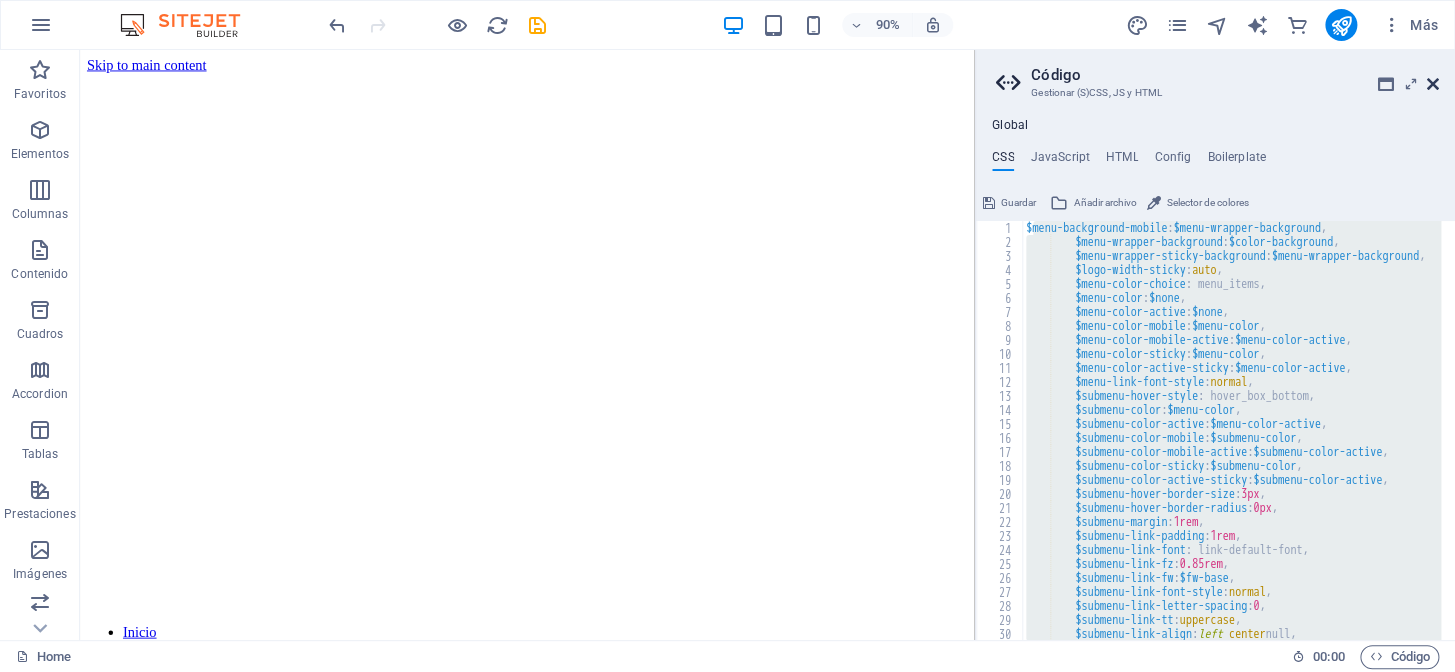 click at bounding box center [1433, 84] 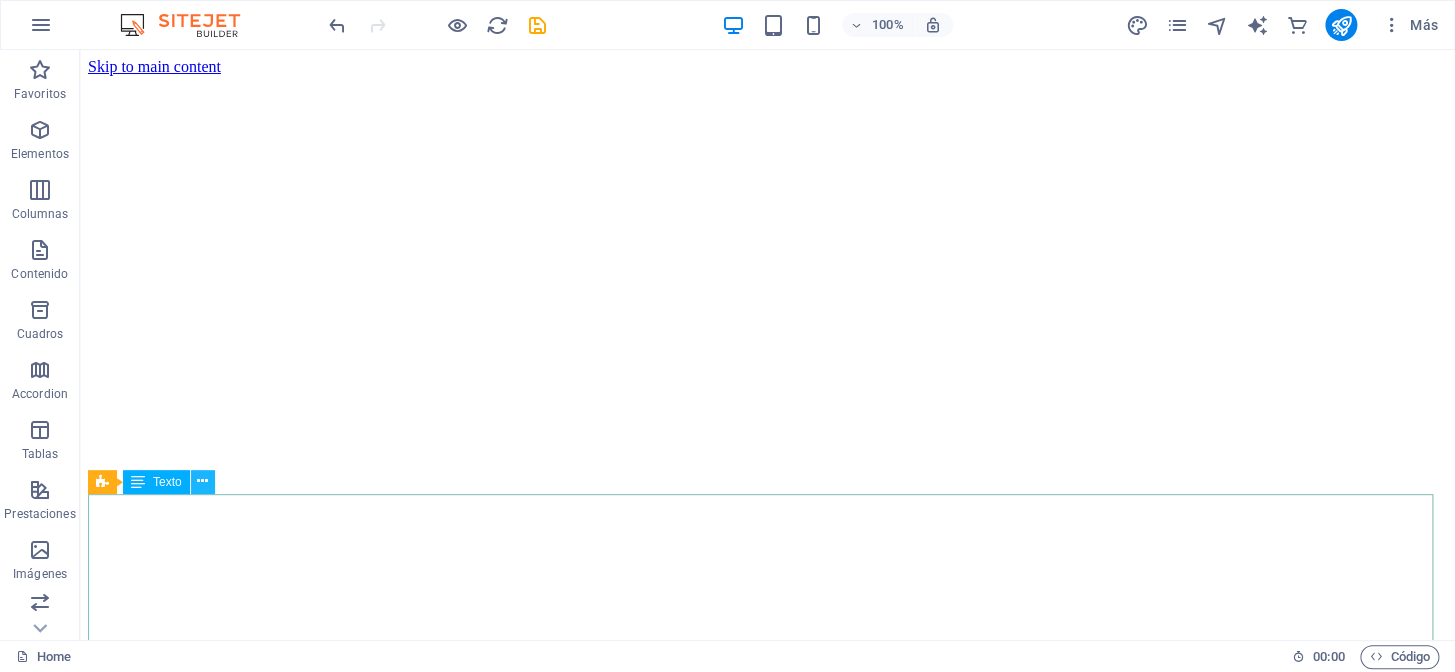 click at bounding box center (202, 481) 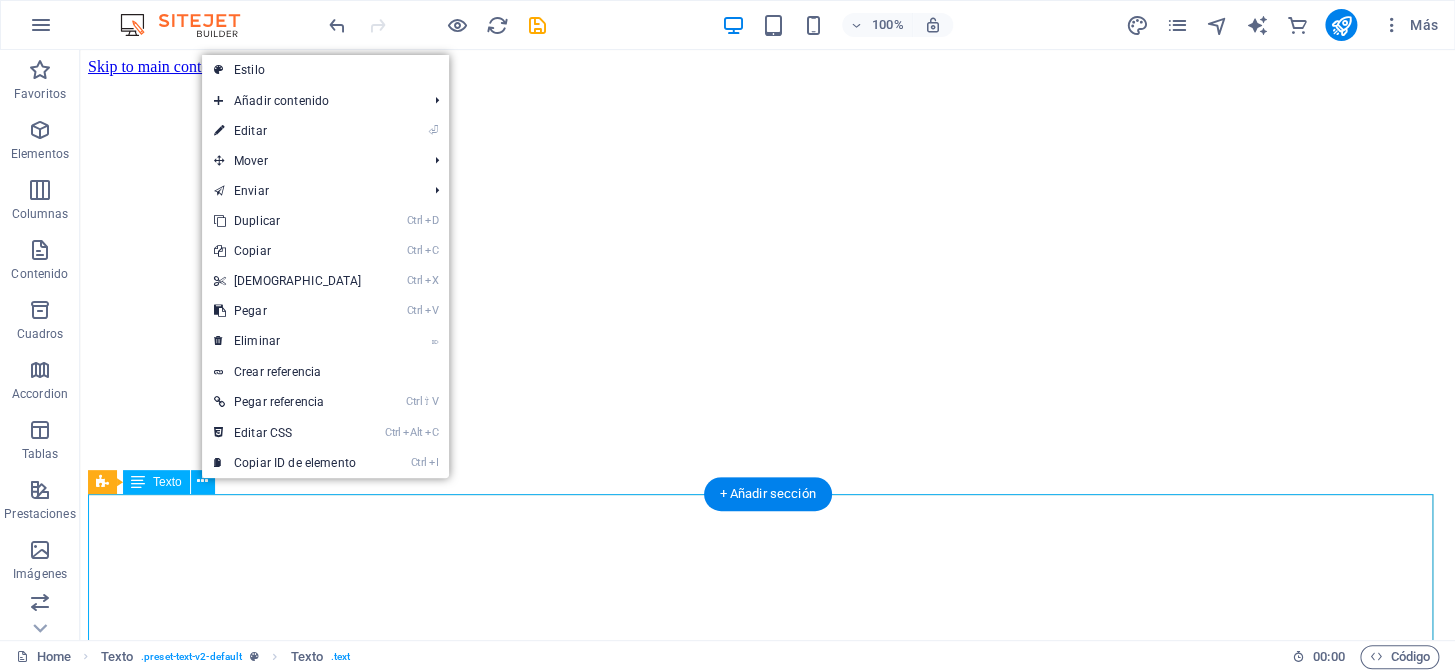 click on "BIENVENIDOS Gracias por tu interés en conocer más sobre la [DEMOGRAPHIC_DATA][GEOGRAPHIC_DATA][PERSON_NAME]. Te doy la más [PERSON_NAME] a nuestra comunidad. Como [DEMOGRAPHIC_DATA], mi deseo es ser un verdadero faro que ilumine el camino hacia [DEMOGRAPHIC_DATA] para aquellos que están perdidos. Vivimos en una sociedad muy individualista, y a menudo la empatía queda relegada a los libros de texto, donde los profesores nos hacían escribir definiciones. Nuestra [DEMOGRAPHIC_DATA] no es perfecta (y, por supuesto, ninguna lo es), pero anhelamos ser una comunidad [DEMOGRAPHIC_DATA] en nuestra doctrina y en nuestras prácticas. haz clic aquí. Nuestra [DEMOGRAPHIC_DATA], al igual que ninguna otra, será el estándar por el cual se midan otras comunidades. Nuestro desafío es vivir conforme a la regla de [DEMOGRAPHIC_DATA] que [DEMOGRAPHIC_DATA] nos ha dejado. En el día final, la única opinión que contará será la de [DEMOGRAPHIC_DATA] mismo. Espero en [DEMOGRAPHIC_DATA] que puedas comprometerte con Él y con su [DEMOGRAPHIC_DATA] en un servicio activo. ¡[DEMOGRAPHIC_DATA] te bendiga abundantemente!" at bounding box center [767, 3063] 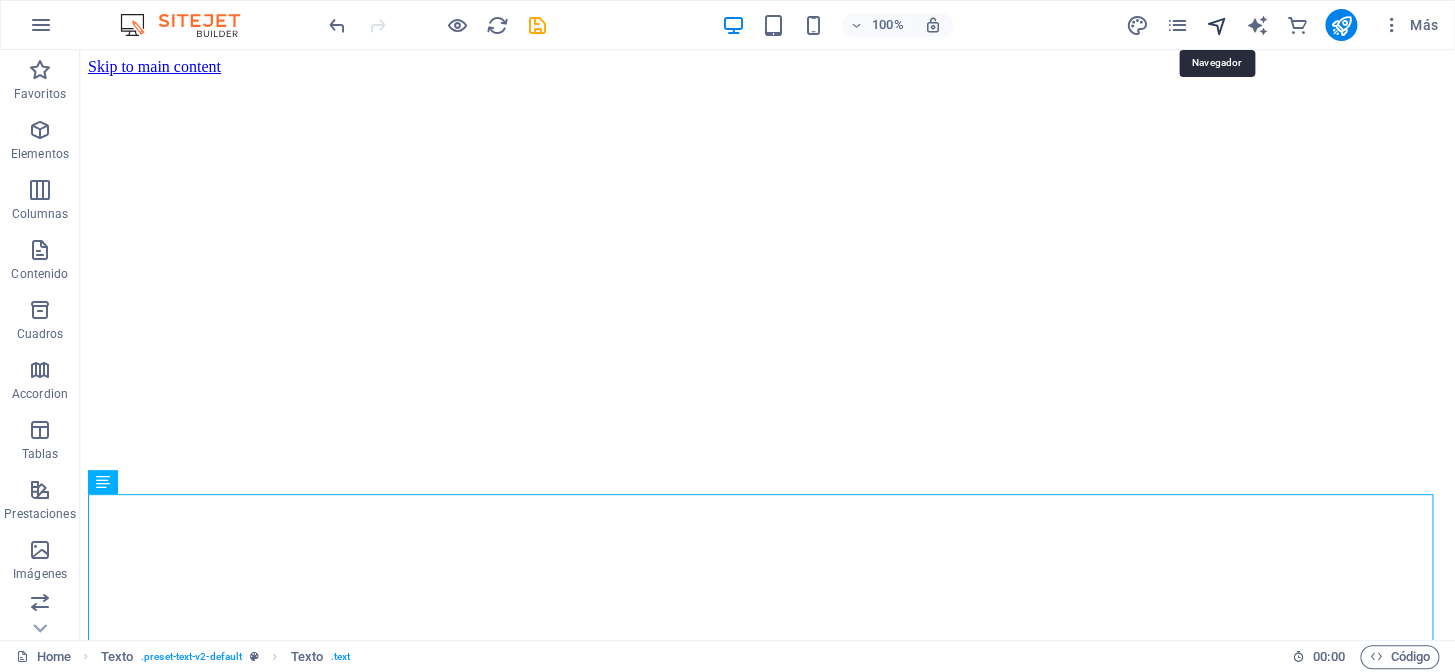 click at bounding box center (1217, 25) 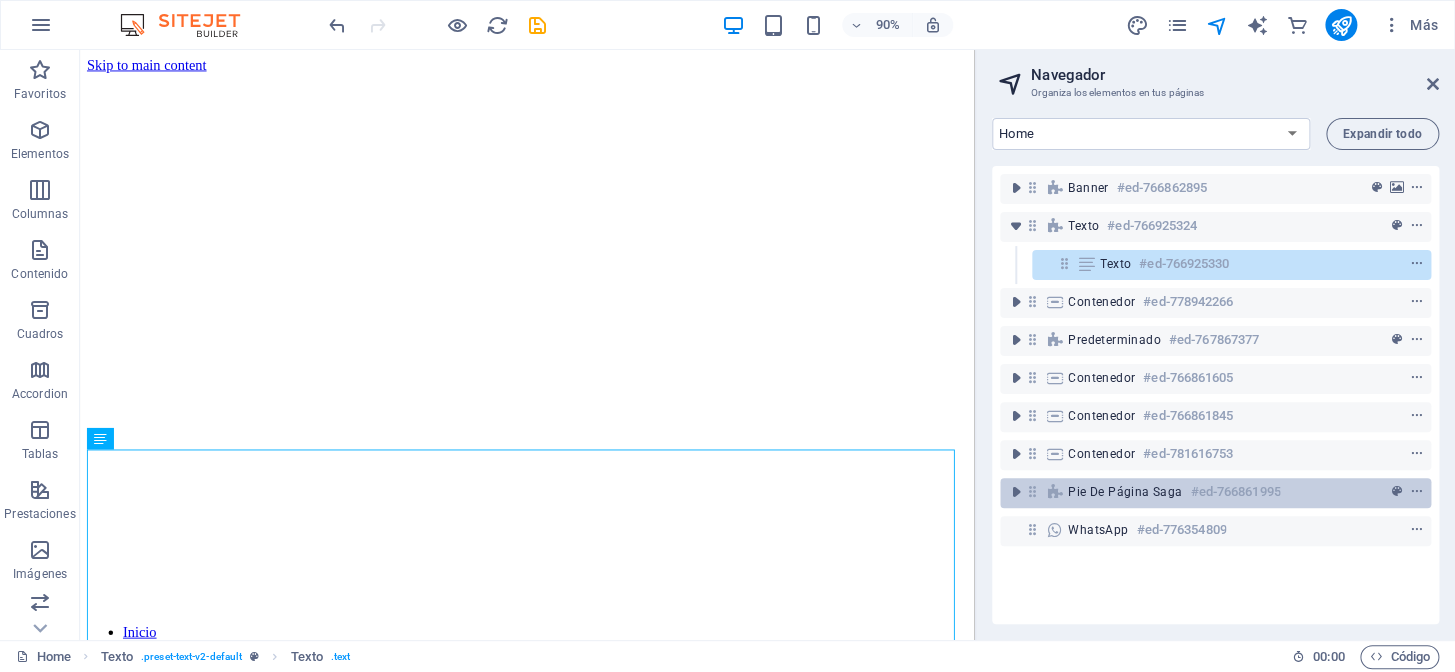 click on "Pie de página Saga" at bounding box center (1125, 492) 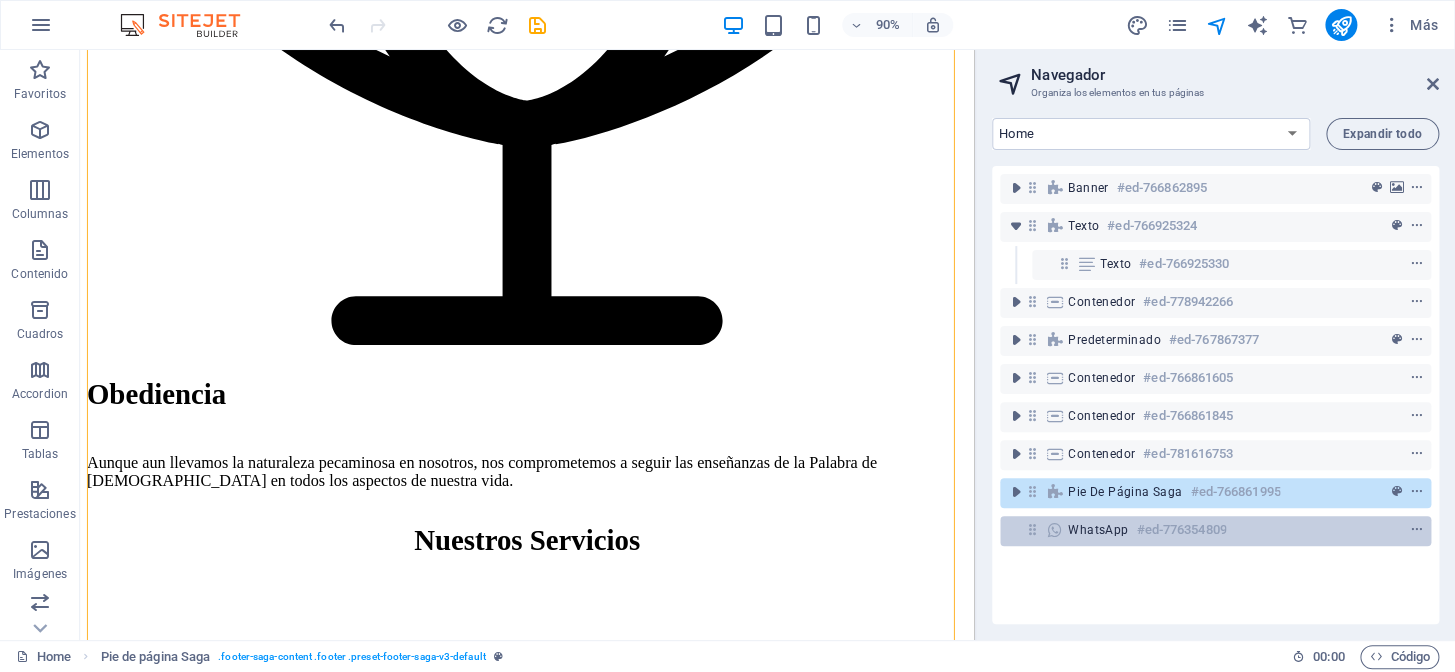 click on "WhatsApp" at bounding box center [1098, 530] 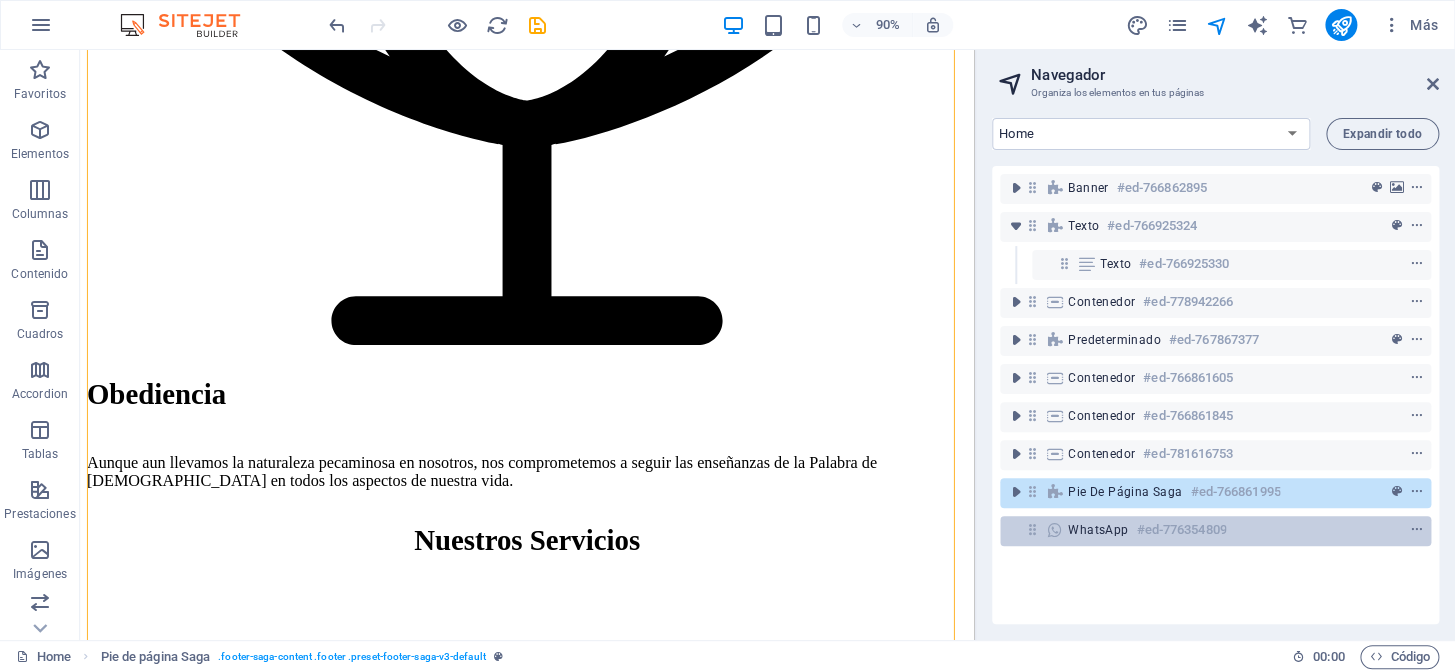scroll, scrollTop: 8918, scrollLeft: 0, axis: vertical 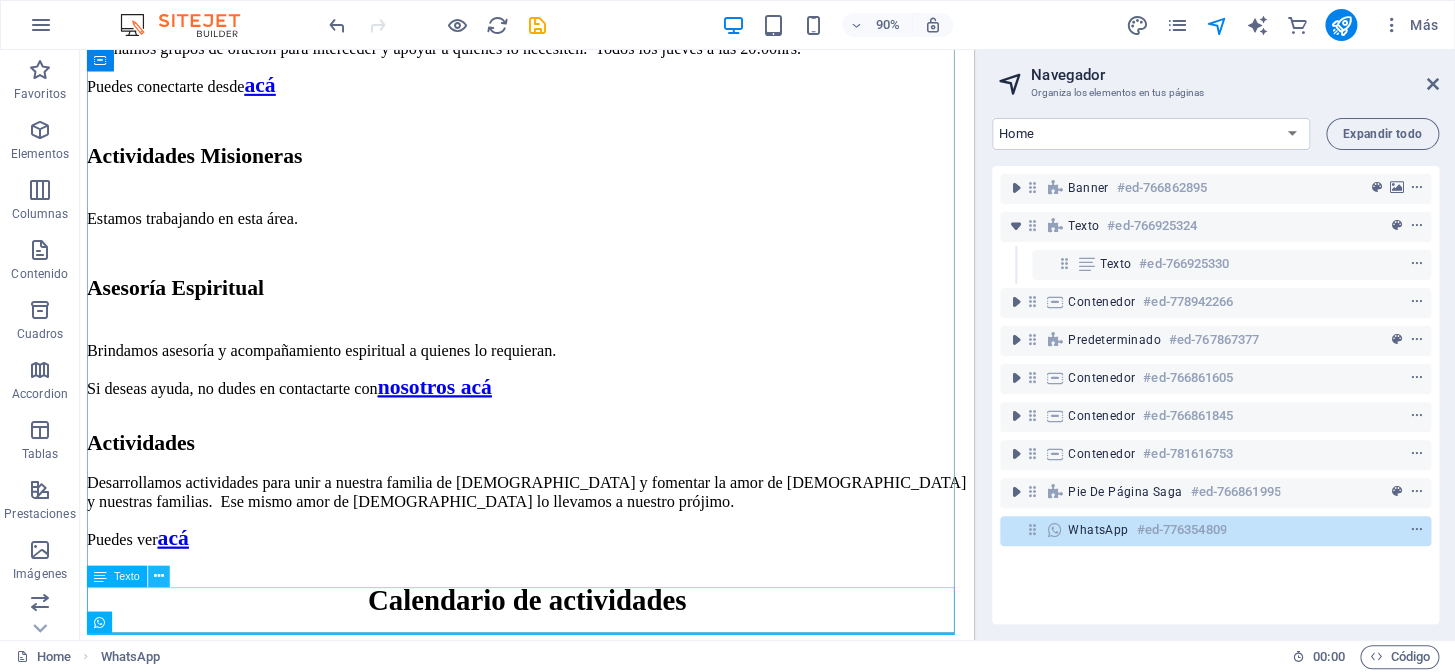 click at bounding box center (159, 576) 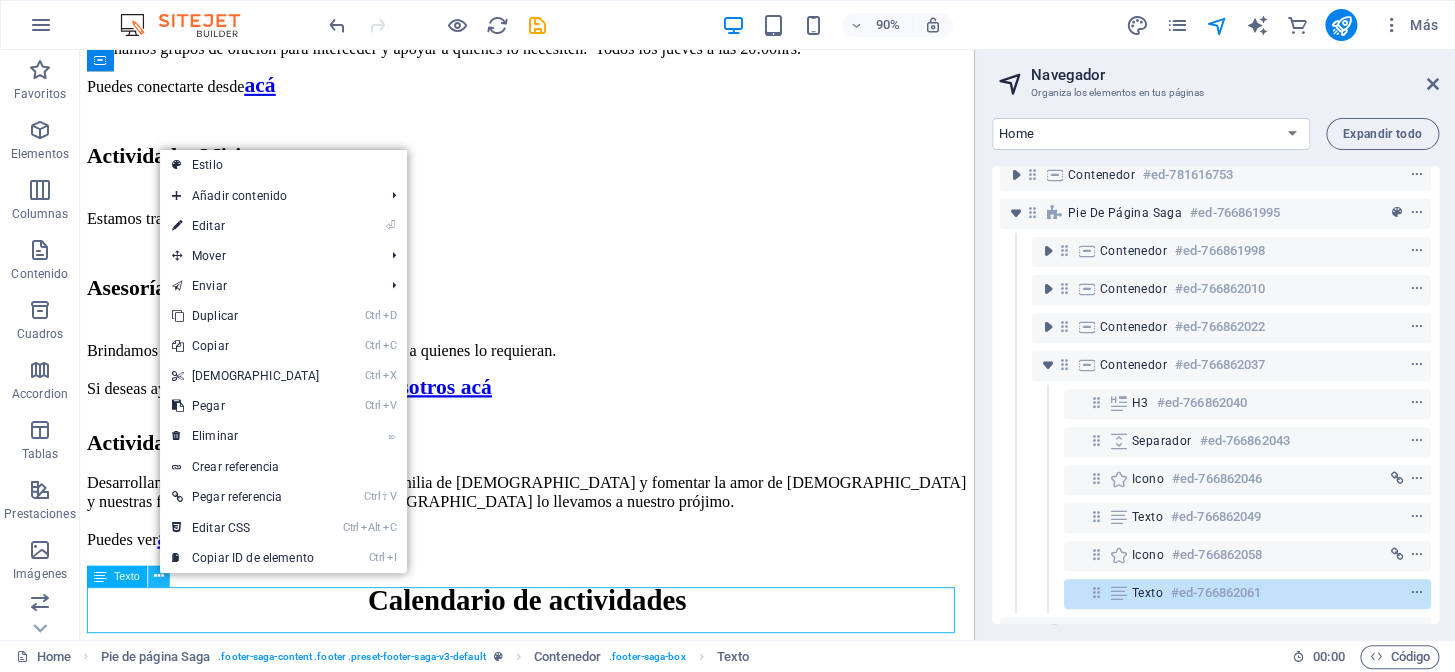 scroll, scrollTop: 322, scrollLeft: 0, axis: vertical 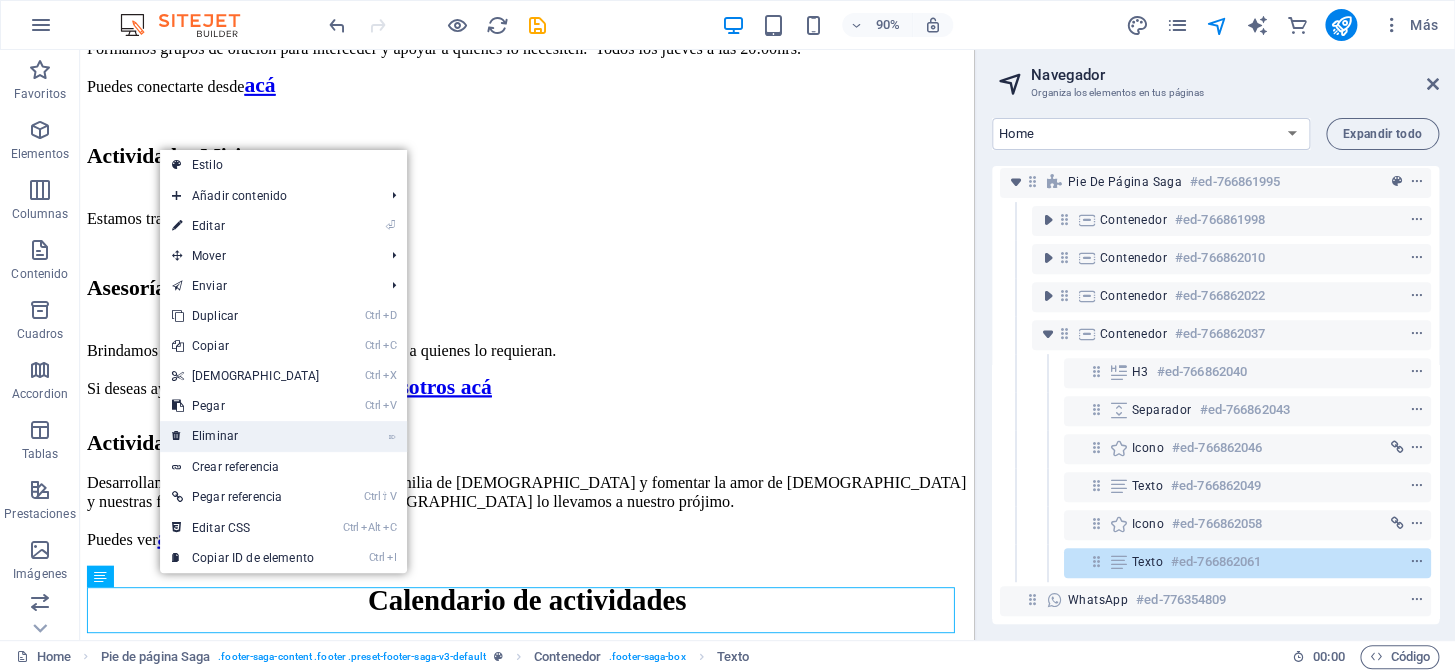 click on "⌦  Eliminar" at bounding box center (246, 436) 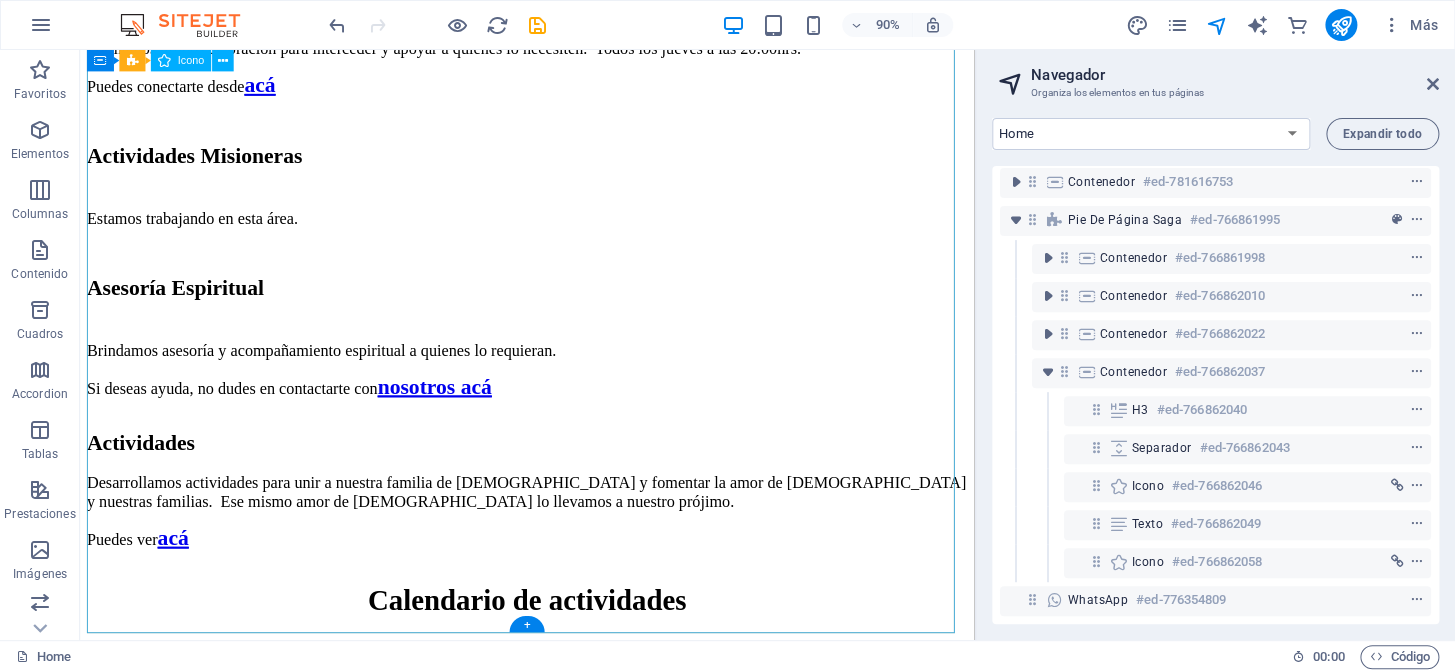 scroll, scrollTop: 8867, scrollLeft: 0, axis: vertical 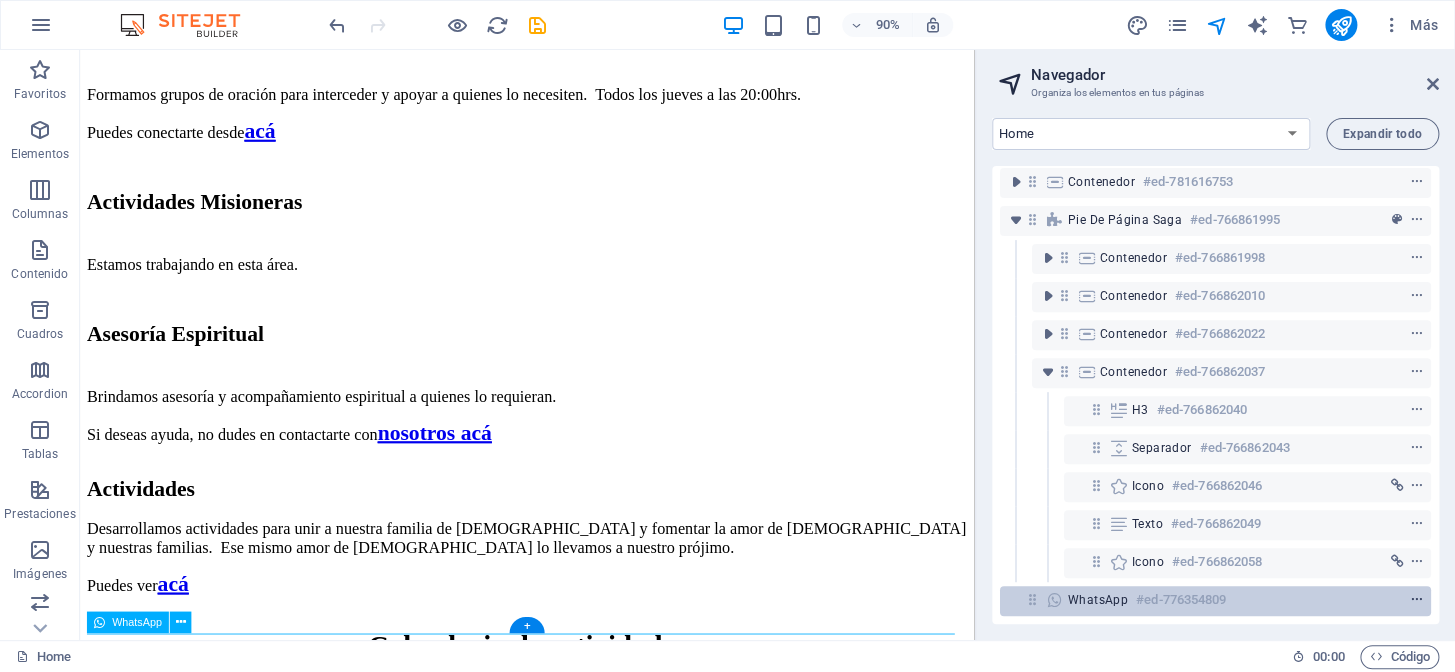 click at bounding box center [1417, 600] 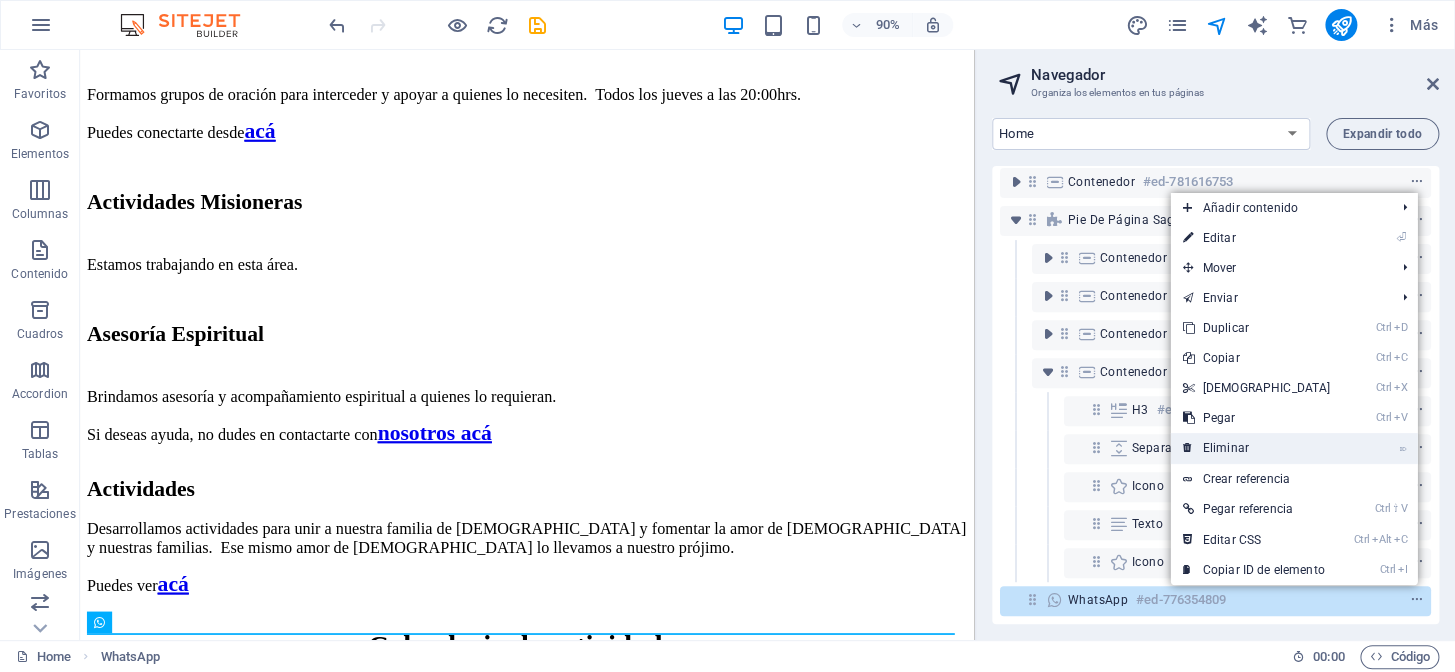 click on "⌦  Eliminar" at bounding box center (1256, 448) 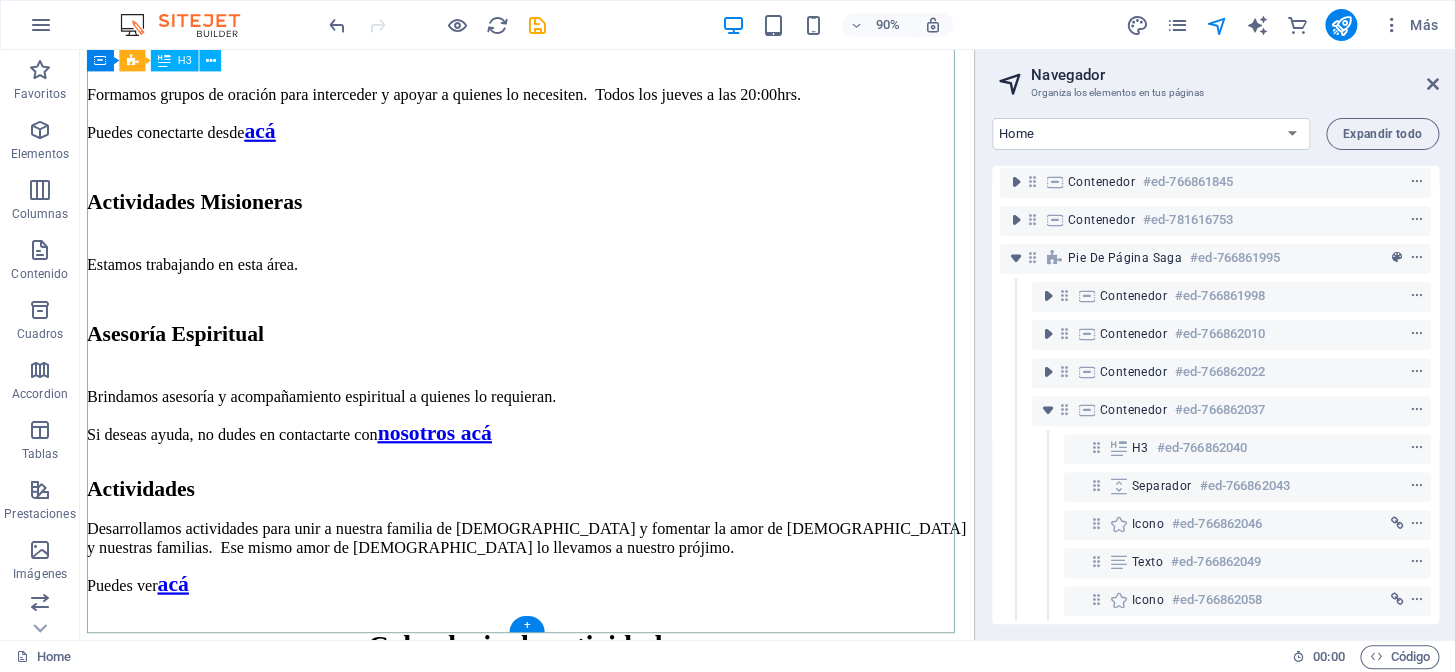 scroll, scrollTop: 246, scrollLeft: 0, axis: vertical 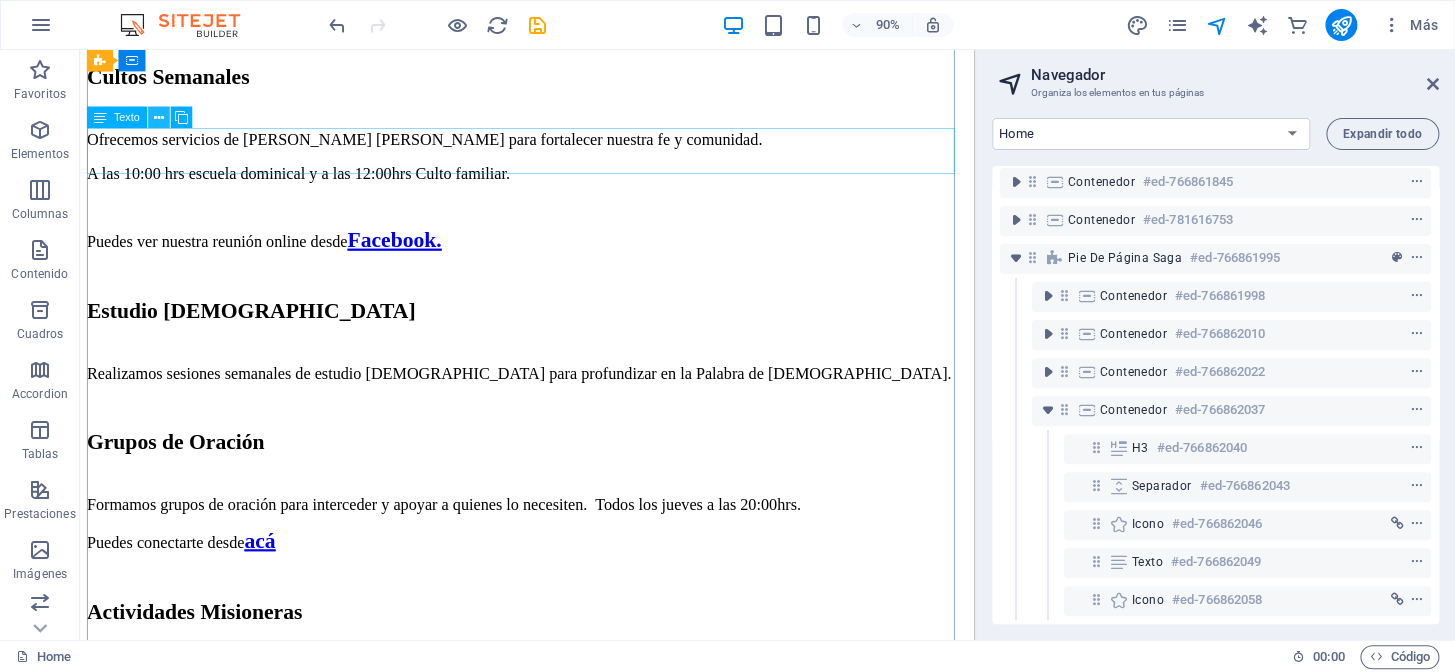 click at bounding box center [159, 117] 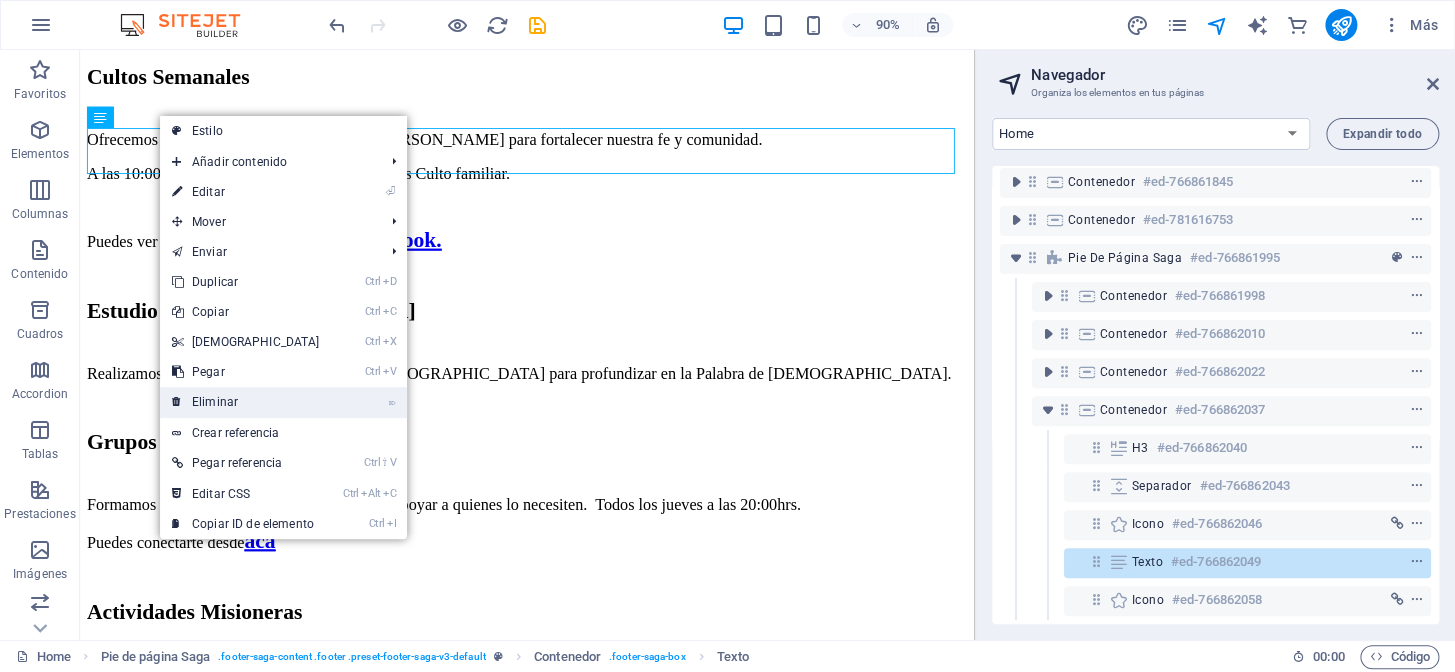 click on "⌦  Eliminar" at bounding box center [246, 402] 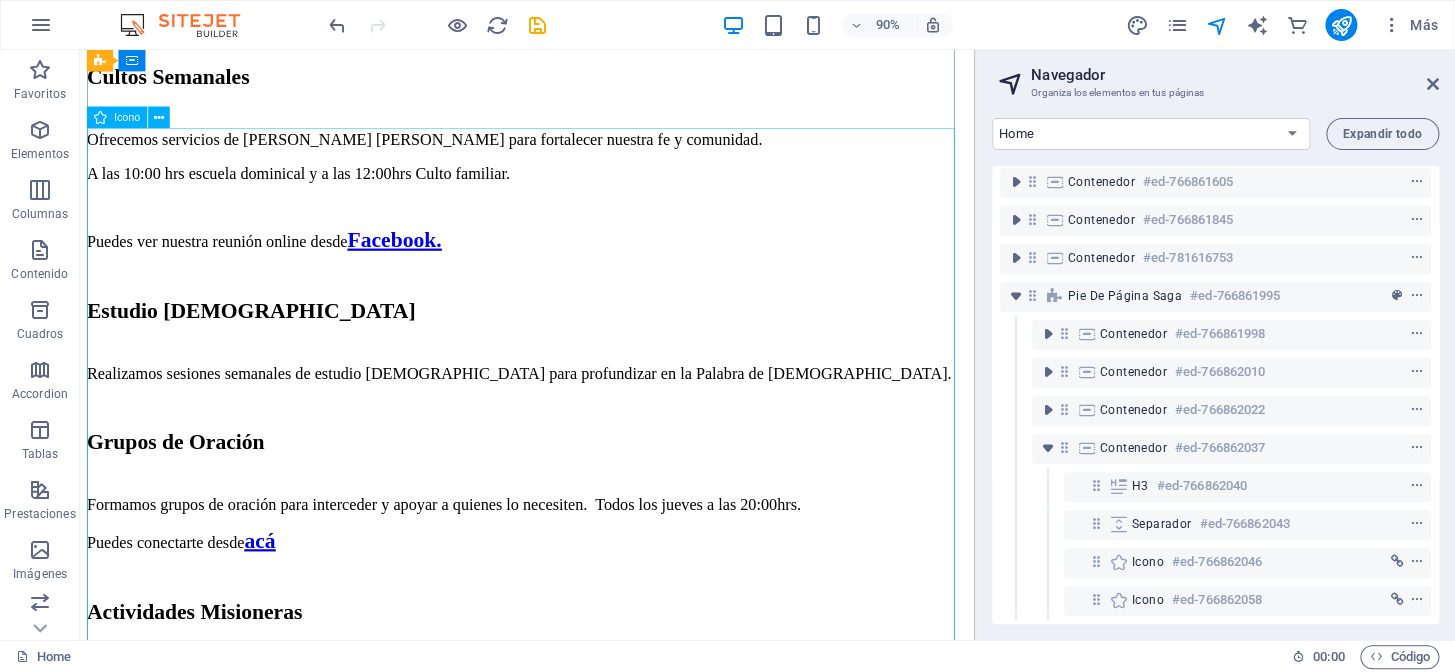 scroll, scrollTop: 209, scrollLeft: 0, axis: vertical 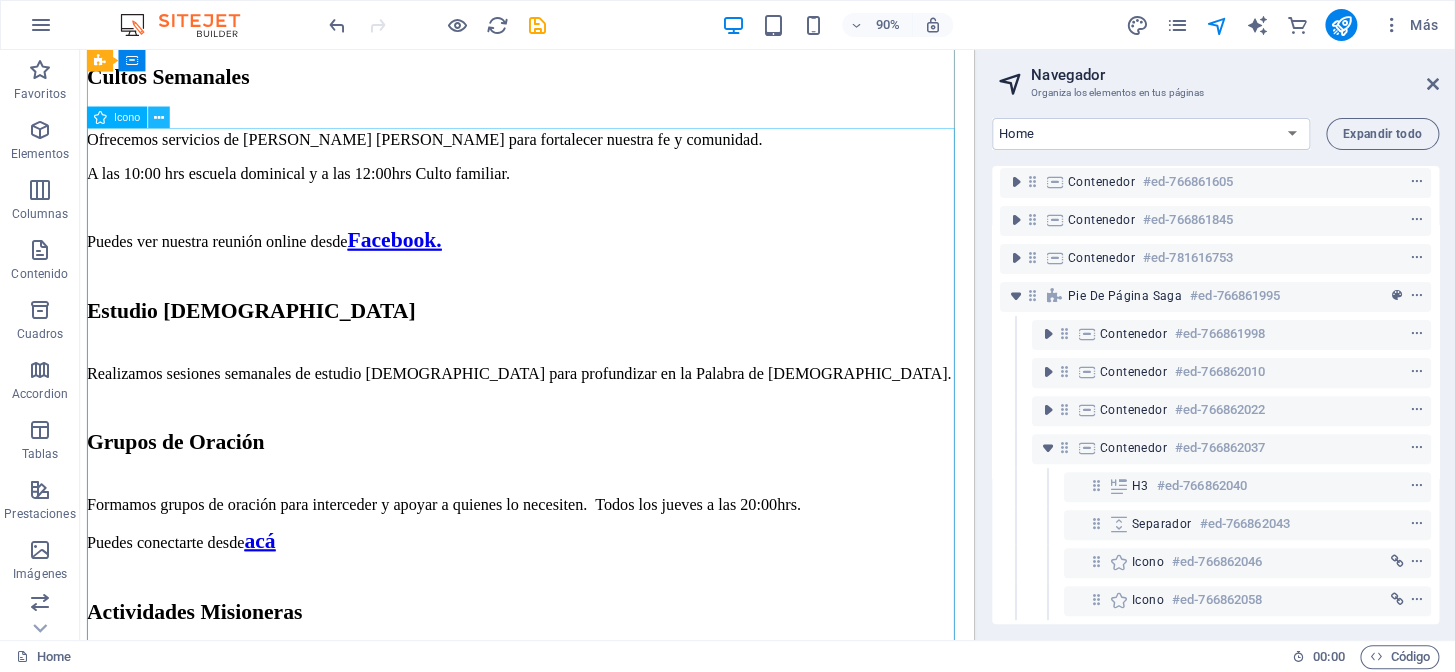 click at bounding box center [160, 117] 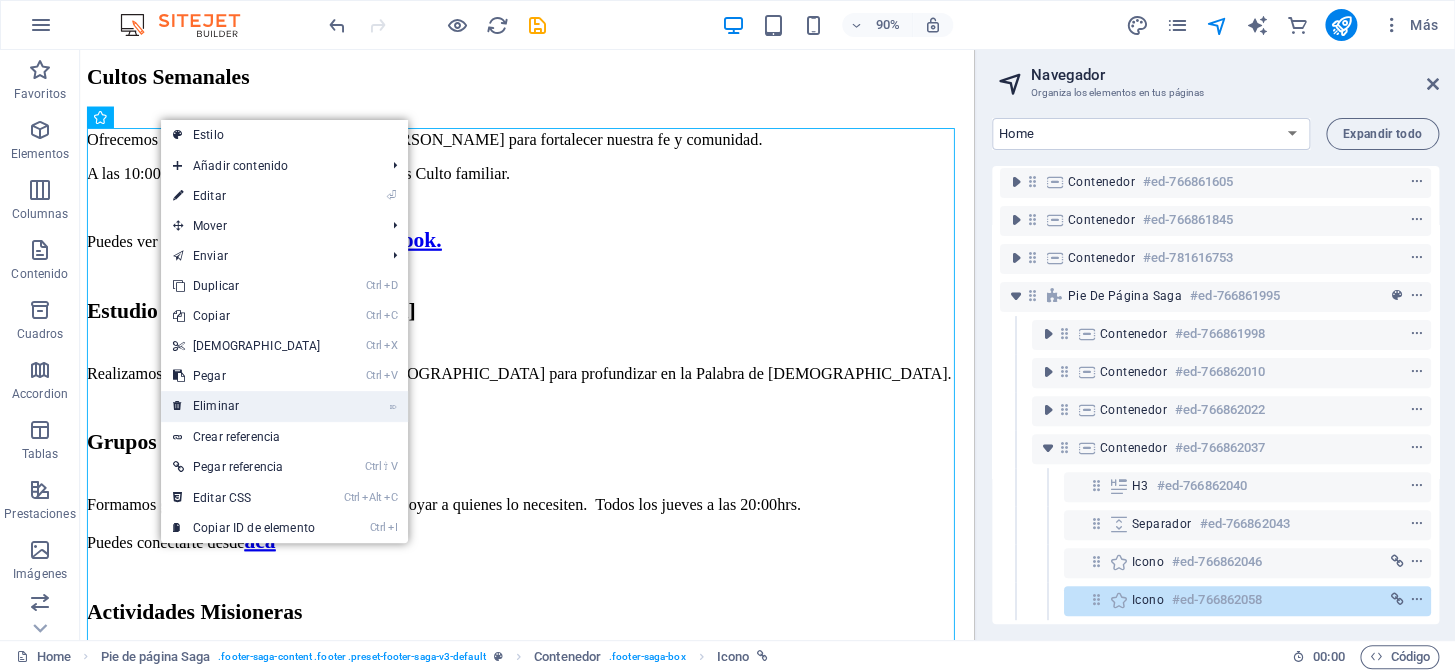 click on "⌦  Eliminar" at bounding box center [247, 406] 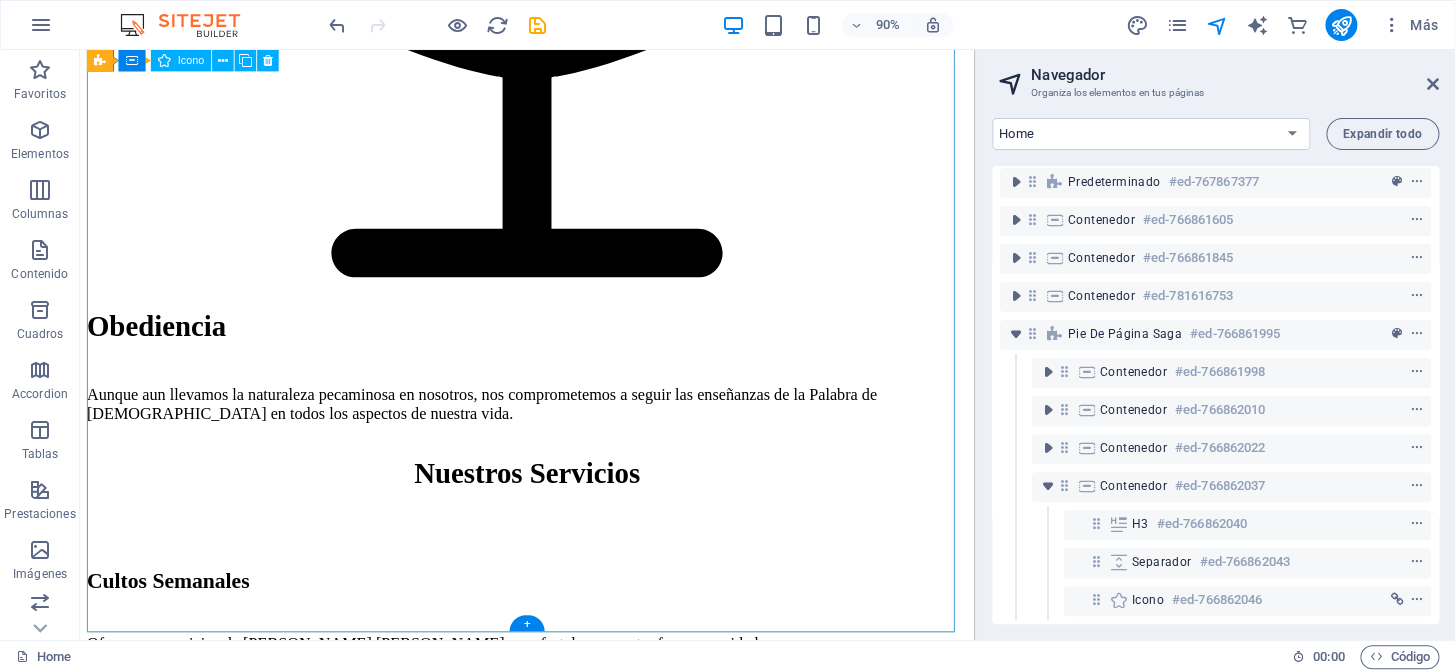 scroll, scrollTop: 170, scrollLeft: 0, axis: vertical 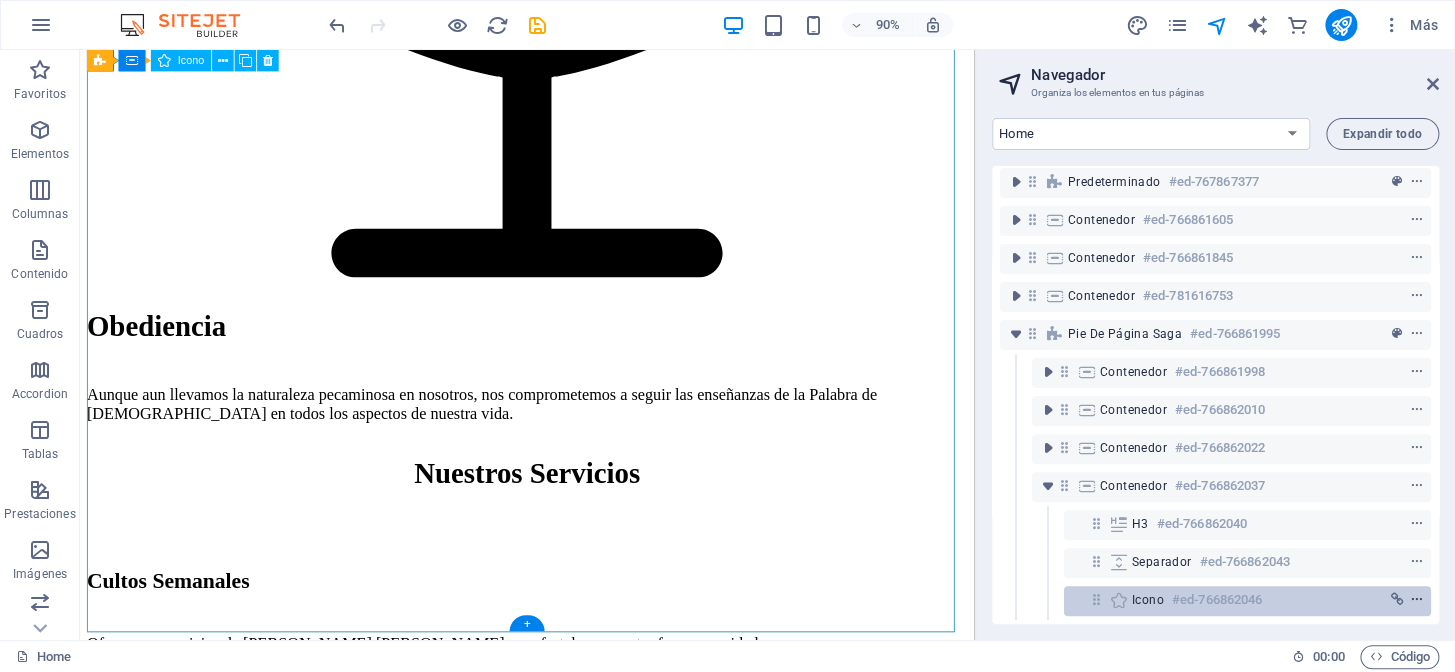click at bounding box center (1417, 600) 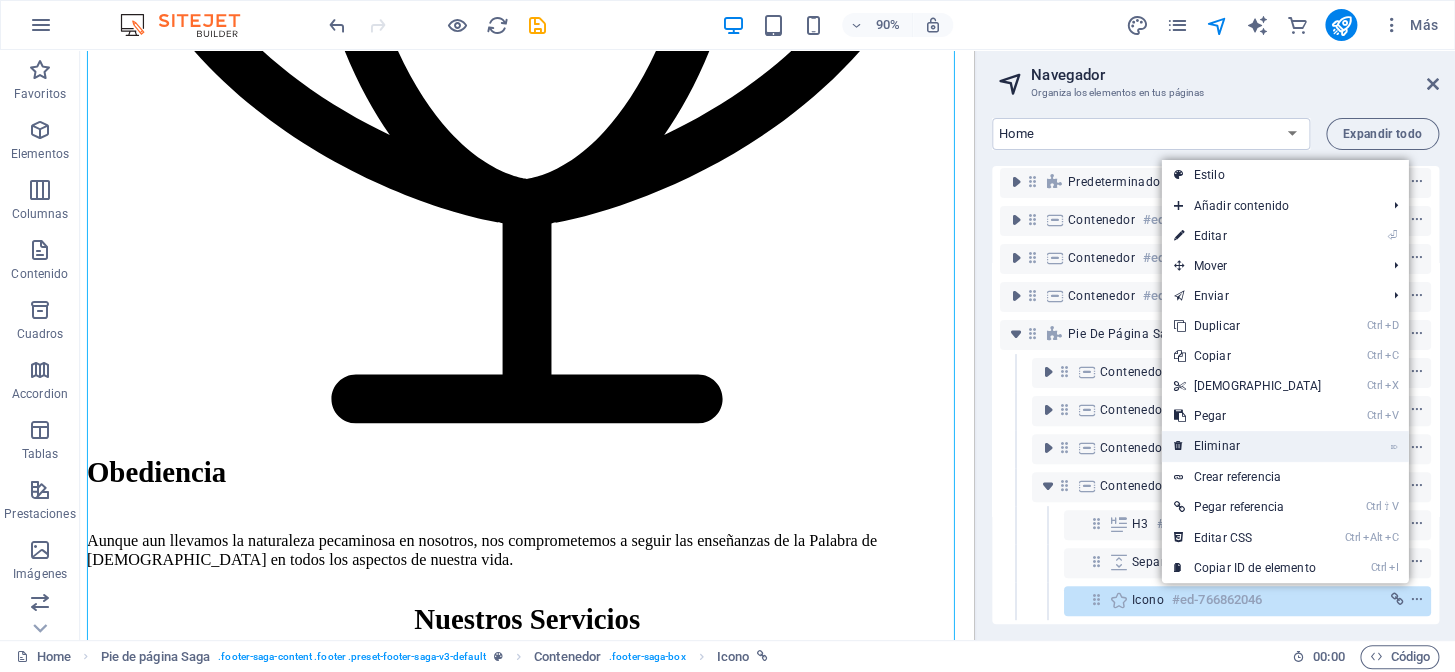 click on "⌦  Eliminar" at bounding box center [1247, 446] 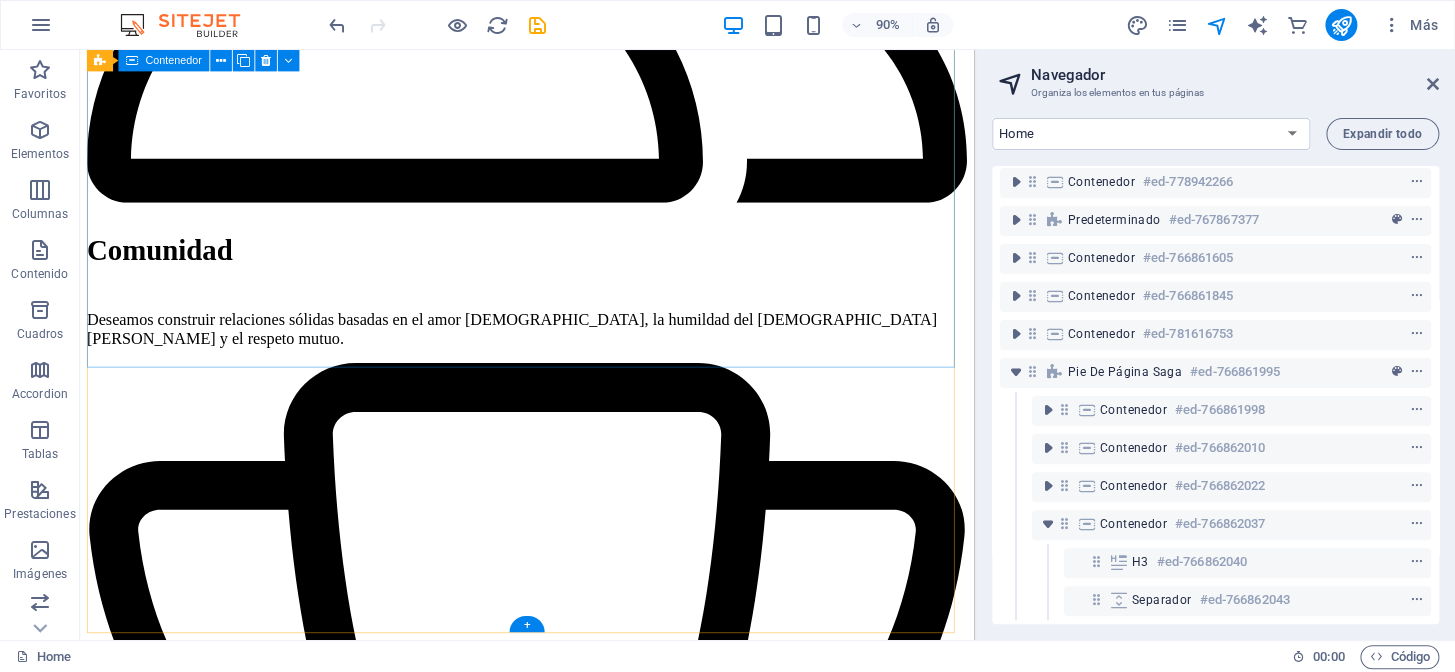scroll, scrollTop: 132, scrollLeft: 0, axis: vertical 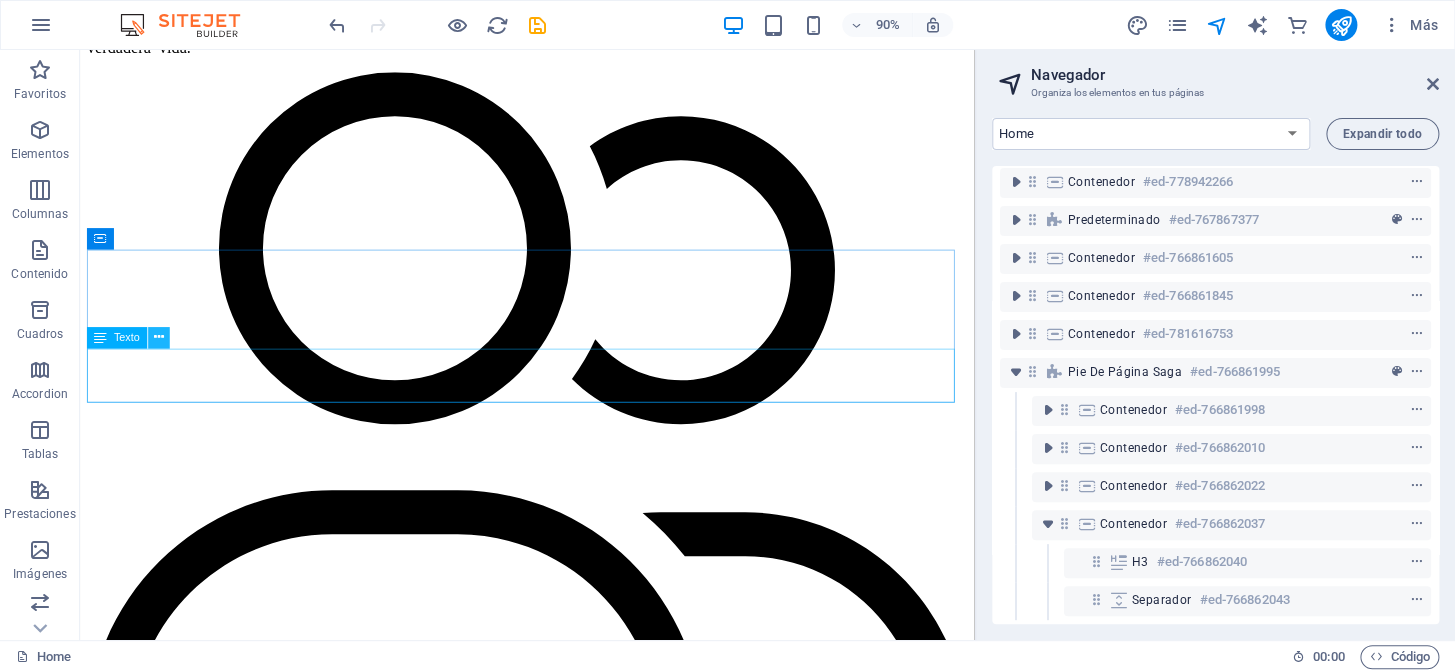 click at bounding box center (159, 337) 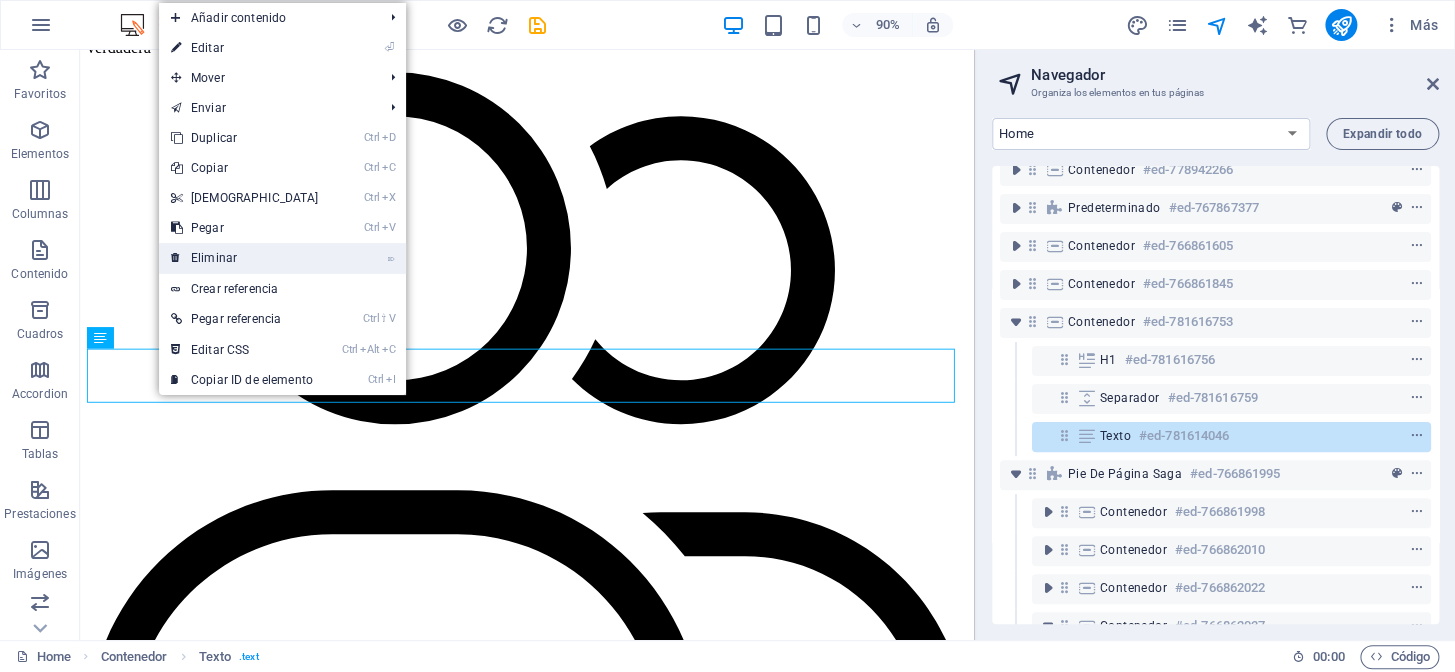click on "⌦  Eliminar" at bounding box center (245, 258) 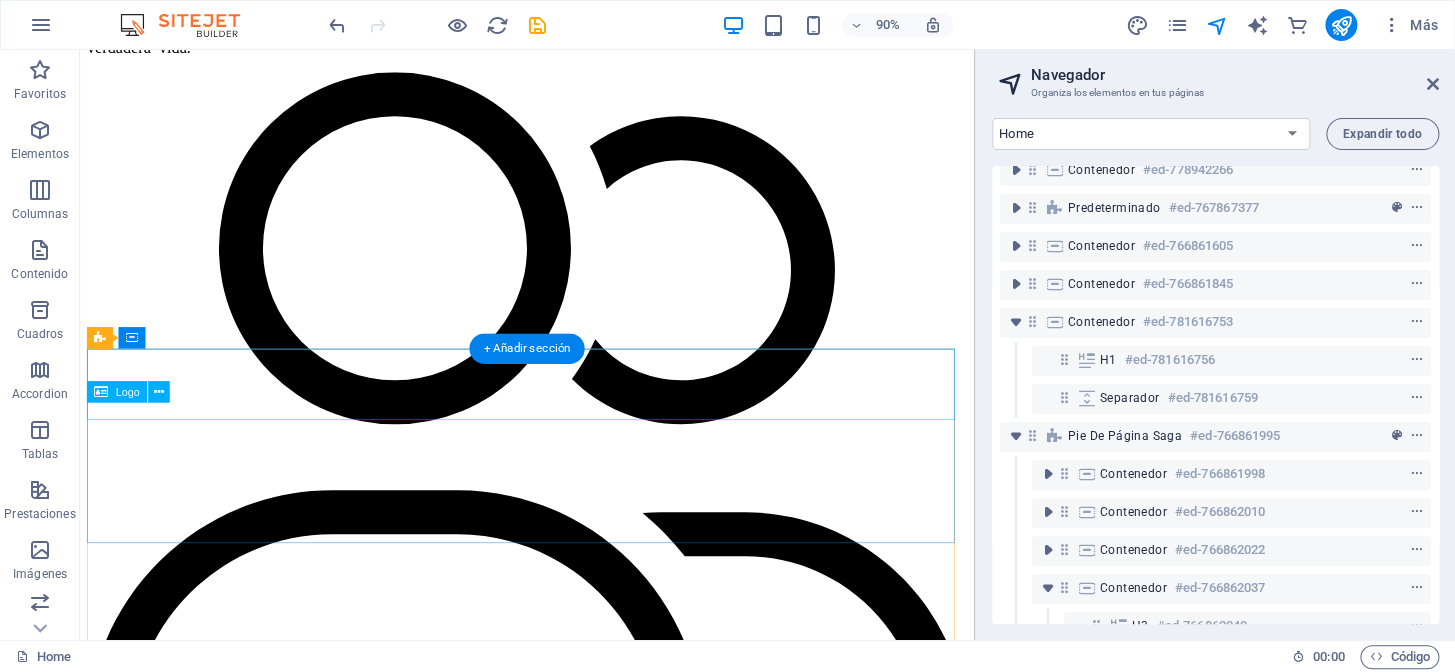 click on "ibef" at bounding box center [577, 3438] 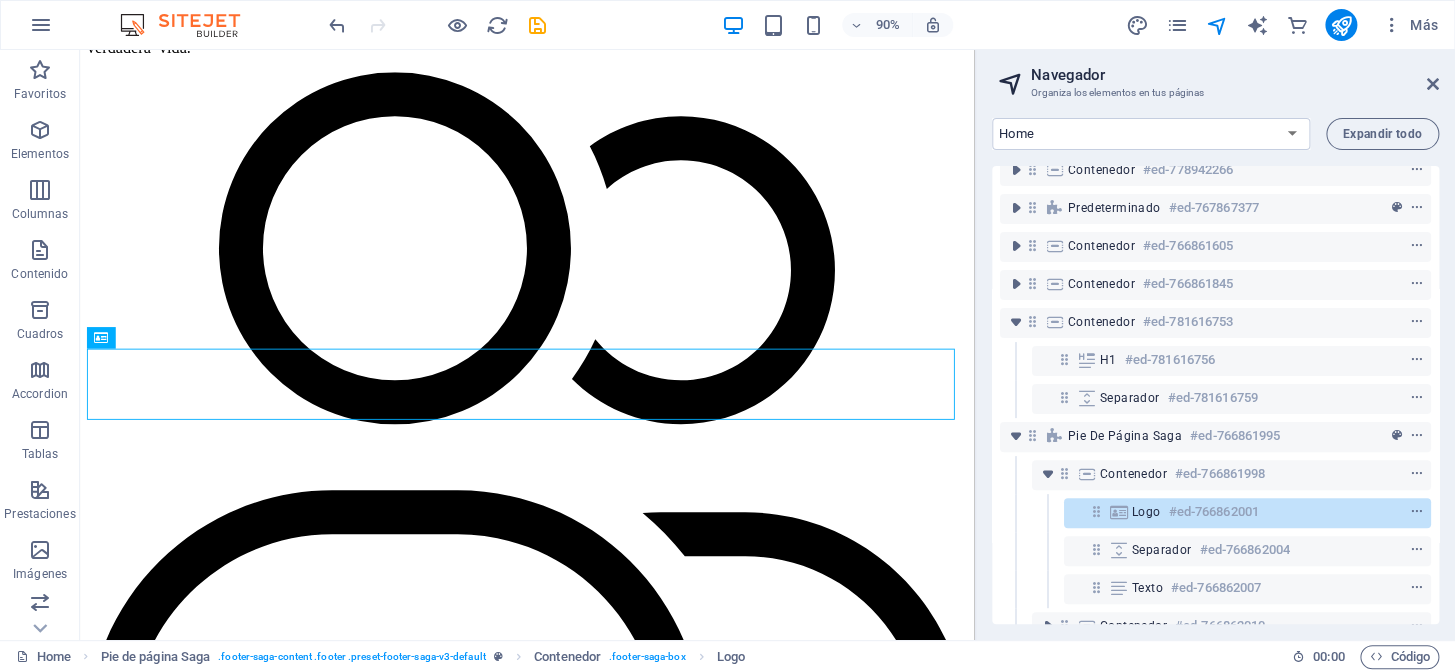 click on "Skip to main content
Inicio historia Mision y visión Valores Servicios calendario Bienvenidos a  [DEMOGRAPHIC_DATA] [DEMOGRAPHIC_DATA] El Faro [DEMOGRAPHIC_DATA] enfocada en la [GEOGRAPHIC_DATA][DEMOGRAPHIC_DATA]. BIENVENIDOS Gracias por tu interés en conocer más sobre la [DEMOGRAPHIC_DATA][GEOGRAPHIC_DATA][PERSON_NAME]. Te doy la más [PERSON_NAME] a nuestra comunidad. Como [DEMOGRAPHIC_DATA], mi deseo es ser un verdadero faro que ilumine el camino hacia [DEMOGRAPHIC_DATA] para aquellos que están perdidos. Vivimos en una sociedad muy individualista, y a menudo la empatía queda relegada a los libros de texto, donde los profesores nos hacían escribir definiciones. Nuestra [DEMOGRAPHIC_DATA] no es perfecta (y, por supuesto, ninguna lo es), pero anhelamos ser una comunidad [DEMOGRAPHIC_DATA] en nuestra doctrina y en nuestras prácticas. haz clic aquí. Nuestra [DEMOGRAPHIC_DATA], al igual que ninguna otra, será el estándar por el cual se midan otras comunidades. Nuestro desafío es vivir conforme a la regla de [DEMOGRAPHIC_DATA] que [DEMOGRAPHIC_DATA] nos ha dejado. En el día final, la única opinión que contará será la de [DEMOGRAPHIC_DATA] mismo." at bounding box center [577, -980] 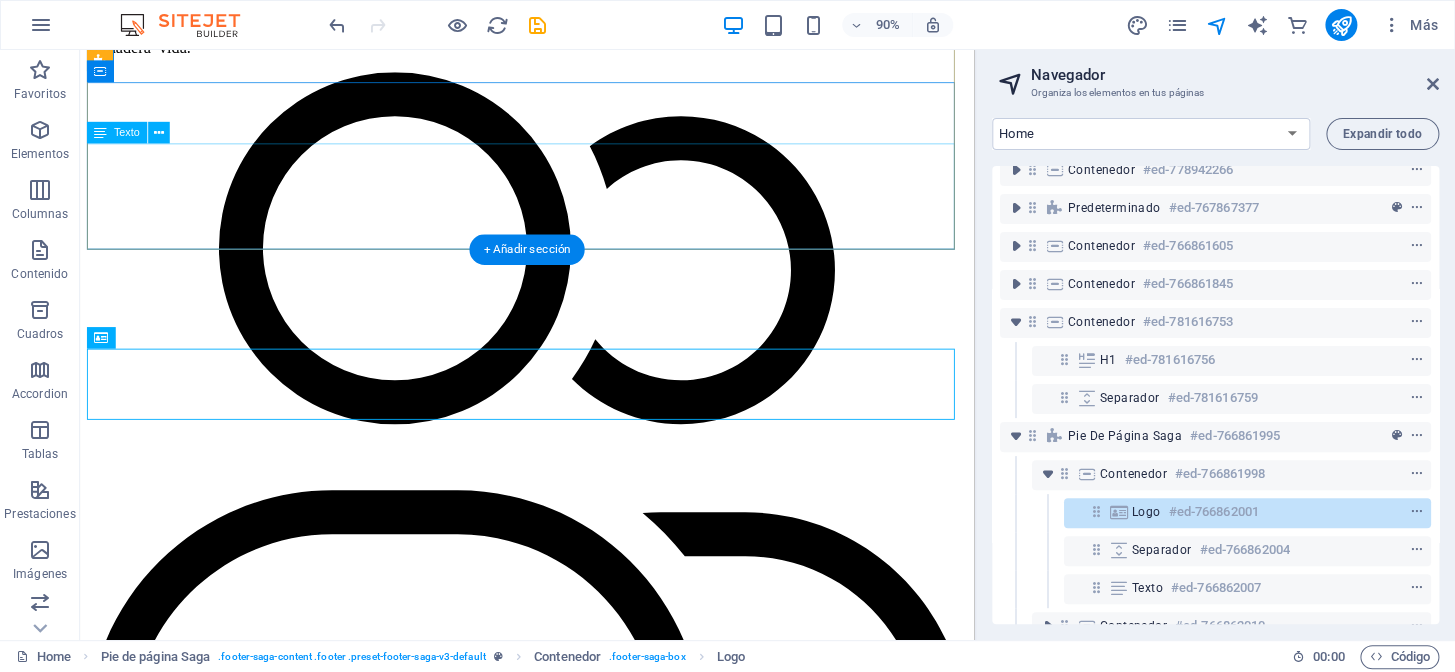 click on "Desarrollamos actividades para unir a nuestra familia de [DEMOGRAPHIC_DATA] y fomentar la amor de [DEMOGRAPHIC_DATA] y nuestras familias.  Ese mismo amor de [DEMOGRAPHIC_DATA] lo llevamos a nuestro prójimo. Puedes ver  acá" at bounding box center [577, 3230] 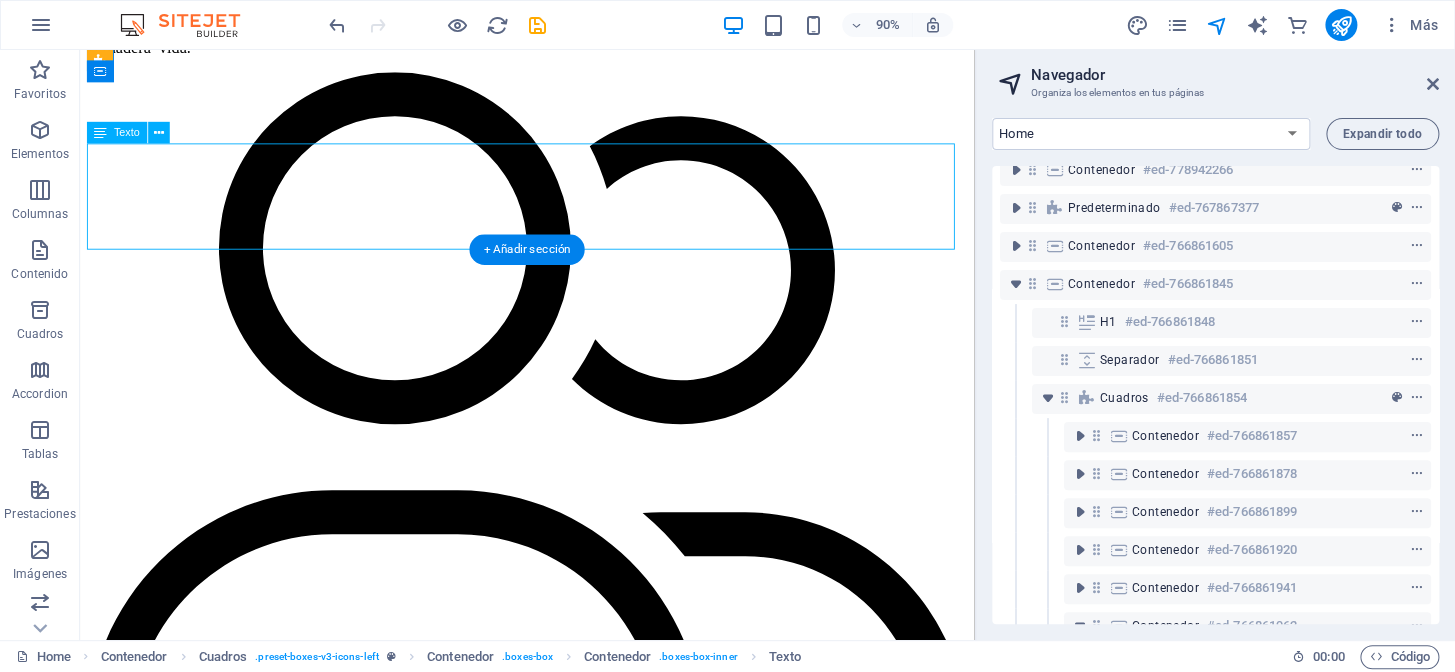 click on "Desarrollamos actividades para unir a nuestra familia de [DEMOGRAPHIC_DATA] y fomentar la amor de [DEMOGRAPHIC_DATA] y nuestras familias.  Ese mismo amor de [DEMOGRAPHIC_DATA] lo llevamos a nuestro prójimo. Puedes ver  acá" at bounding box center (577, 3230) 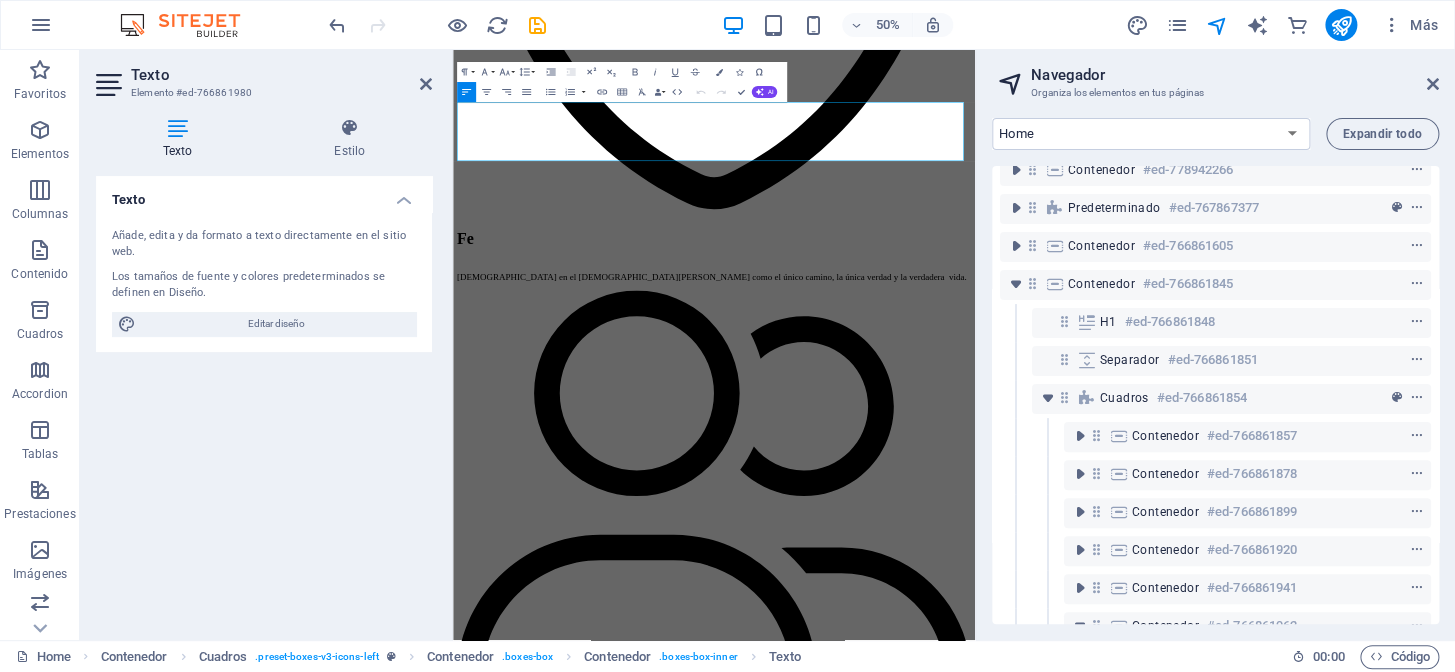 scroll, scrollTop: 6539, scrollLeft: 0, axis: vertical 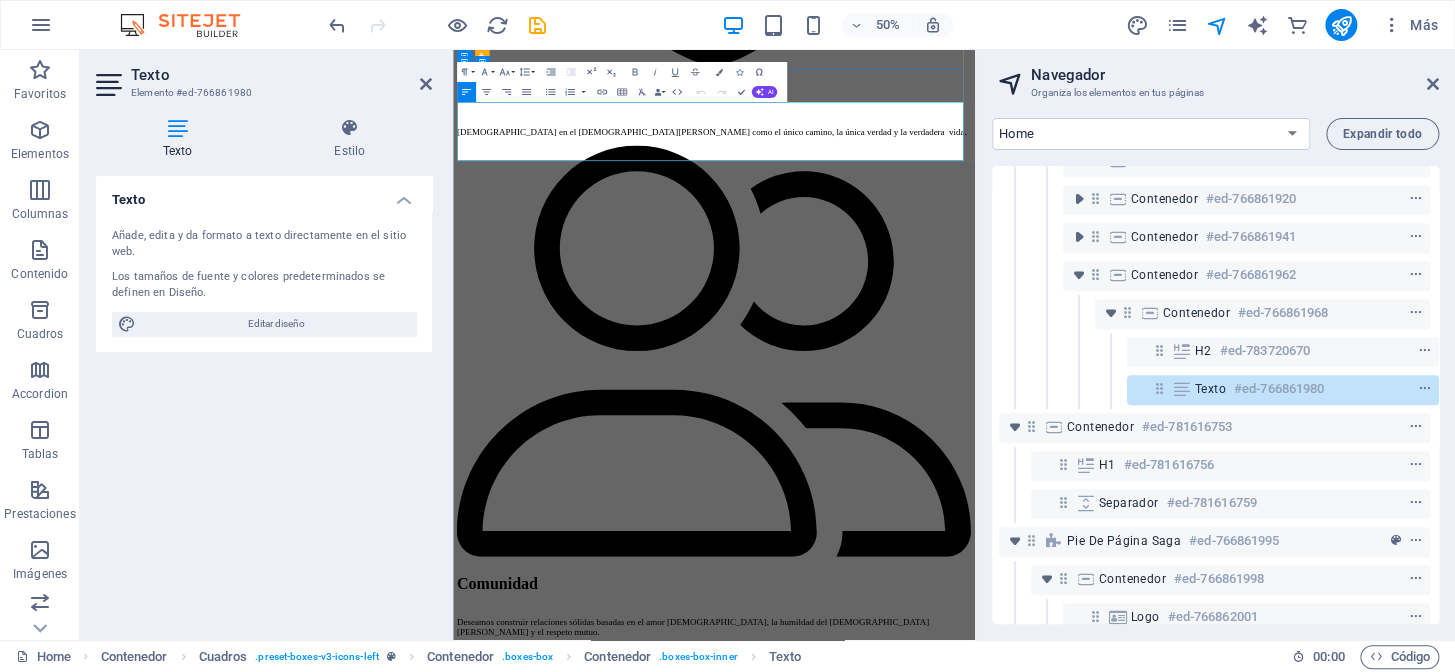 drag, startPoint x: 594, startPoint y: 244, endPoint x: 541, endPoint y: 250, distance: 53.338543 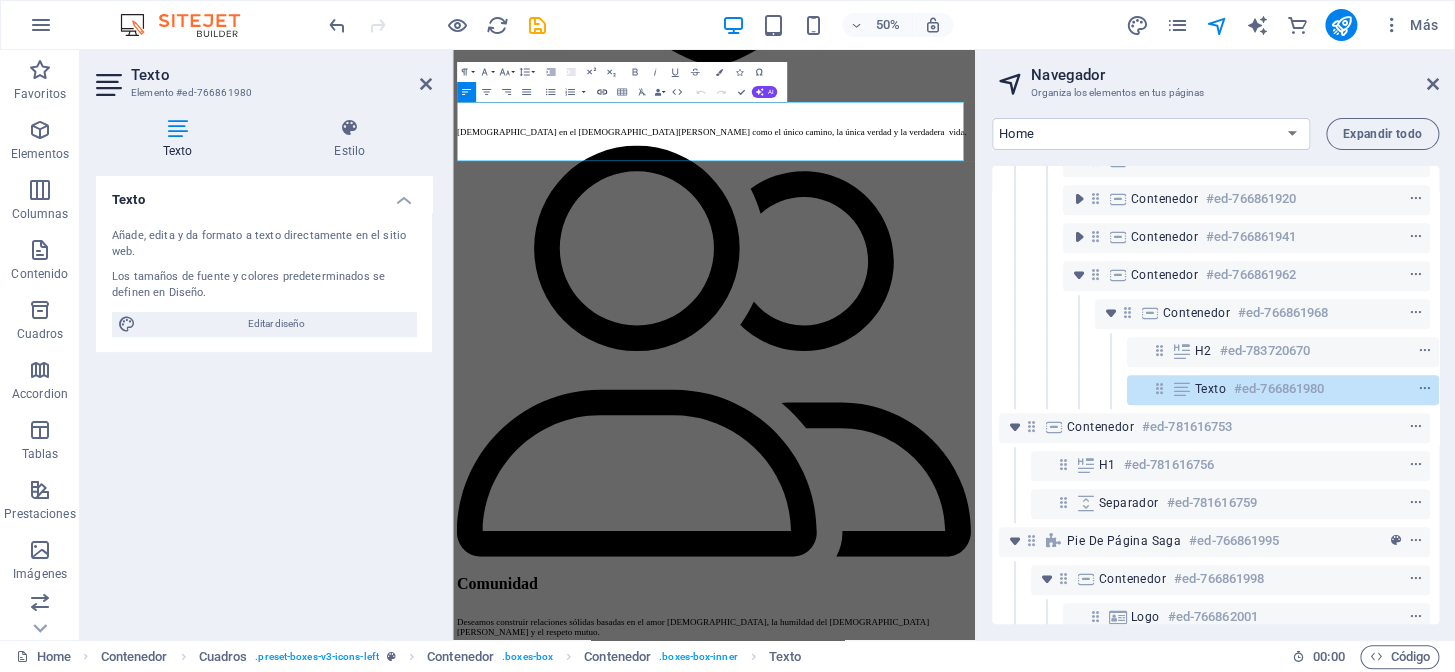 click 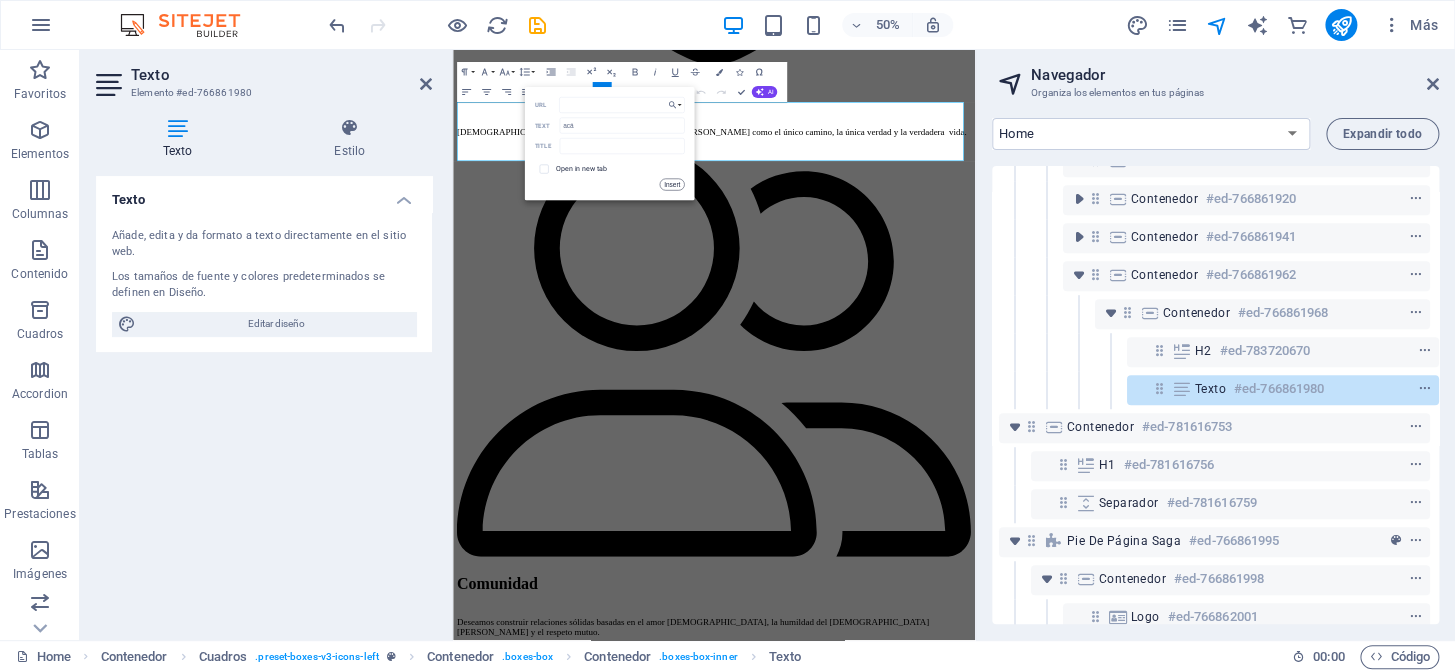 click on "Insert" at bounding box center [671, 184] 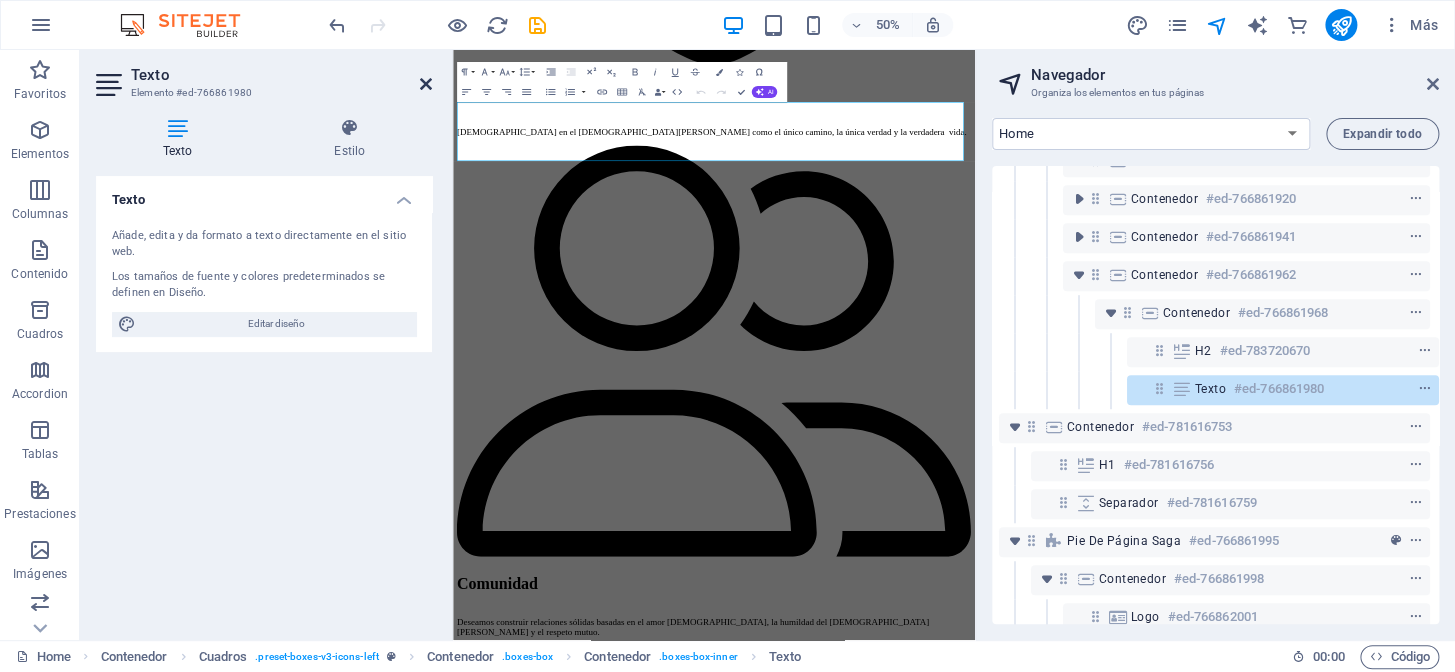 click at bounding box center (426, 84) 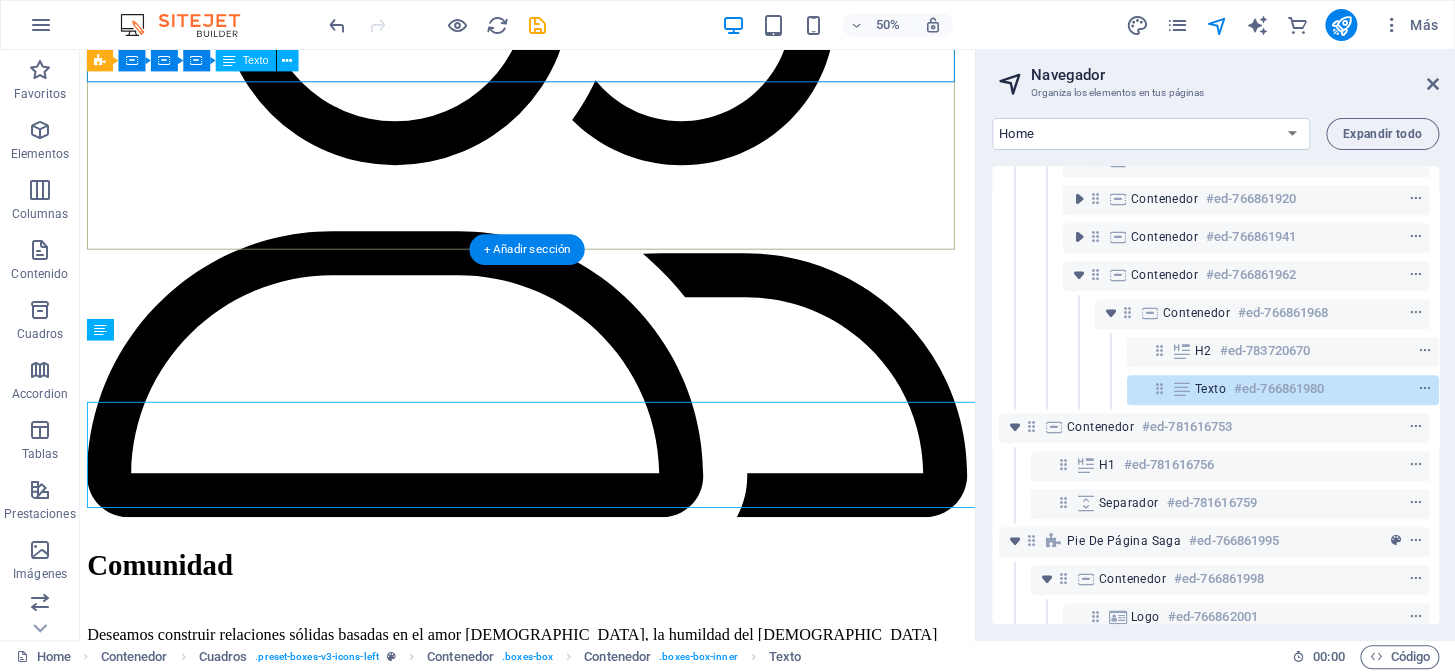 scroll, scrollTop: 6251, scrollLeft: 0, axis: vertical 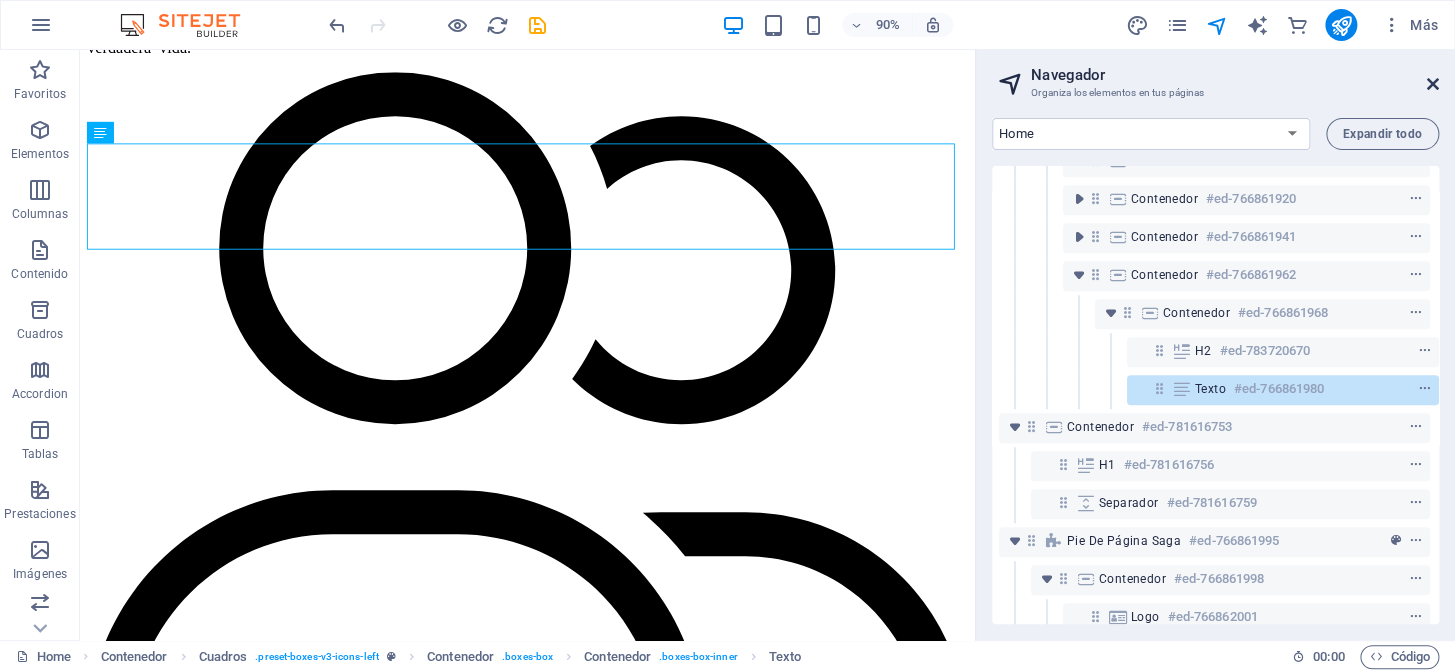 click at bounding box center (1433, 84) 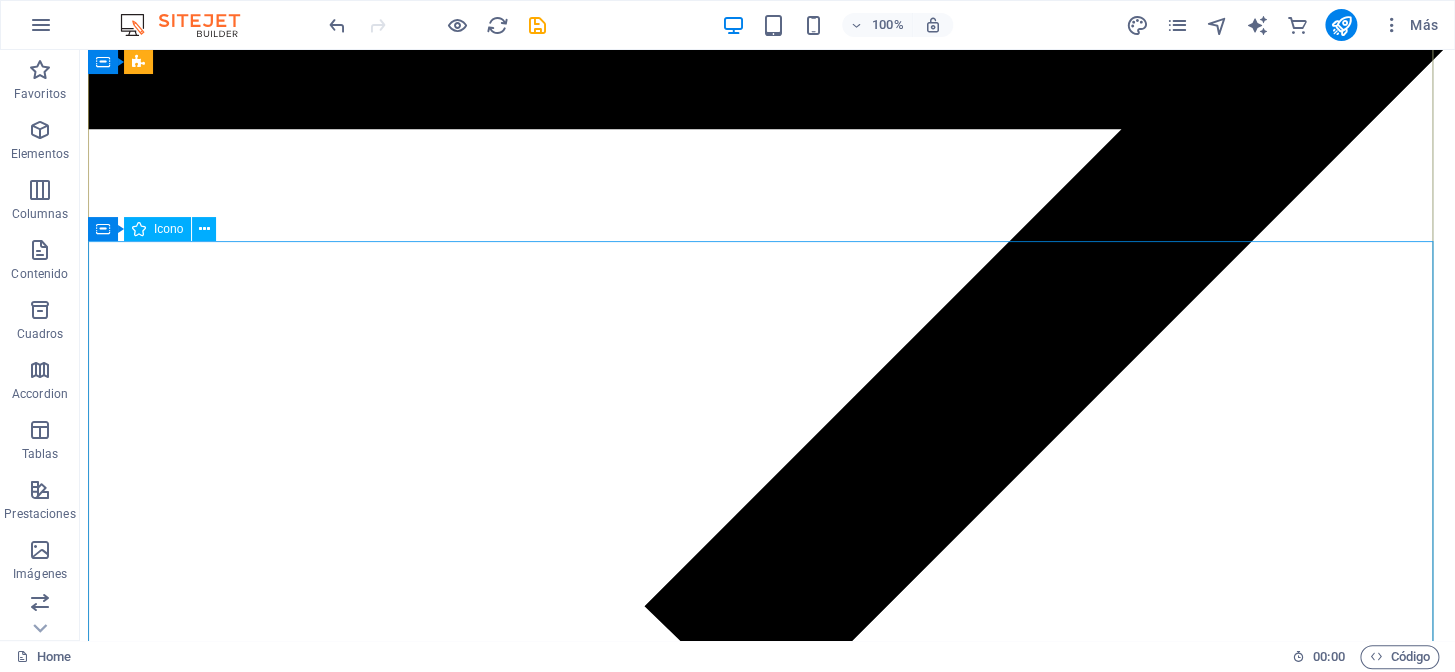 scroll, scrollTop: 4252, scrollLeft: 0, axis: vertical 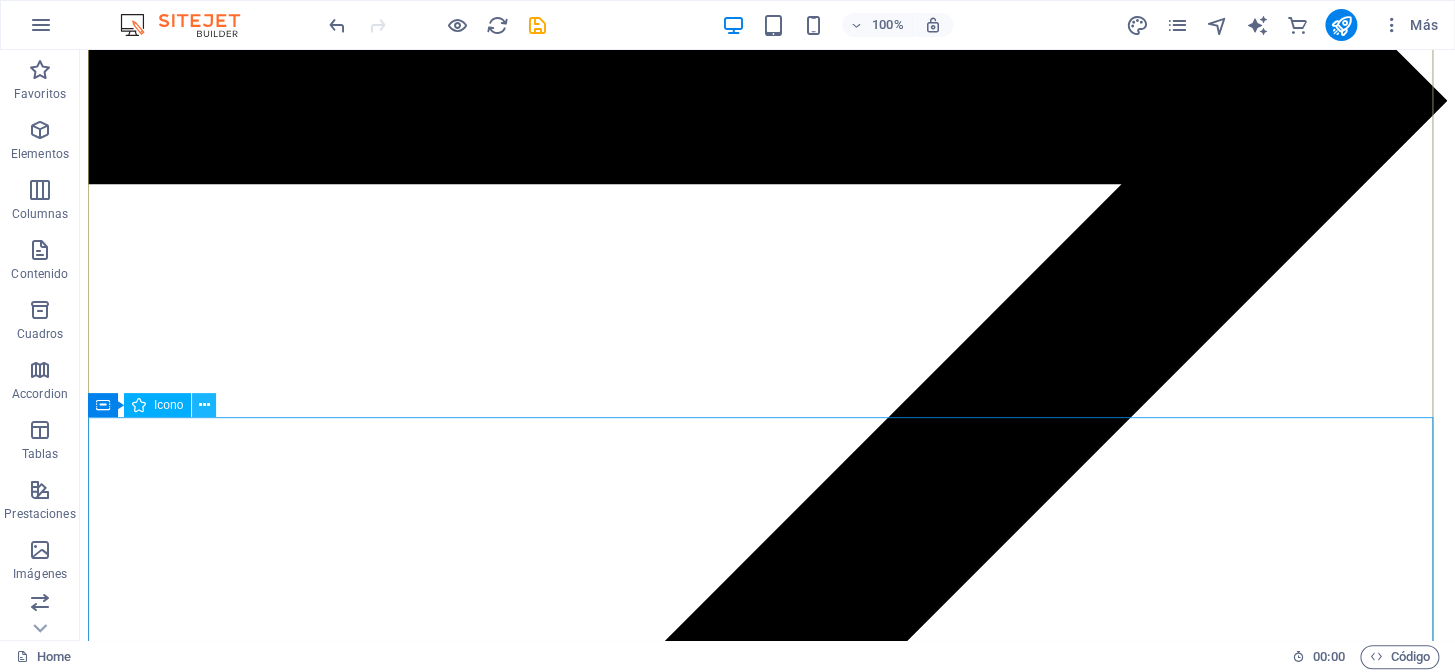 click at bounding box center (204, 405) 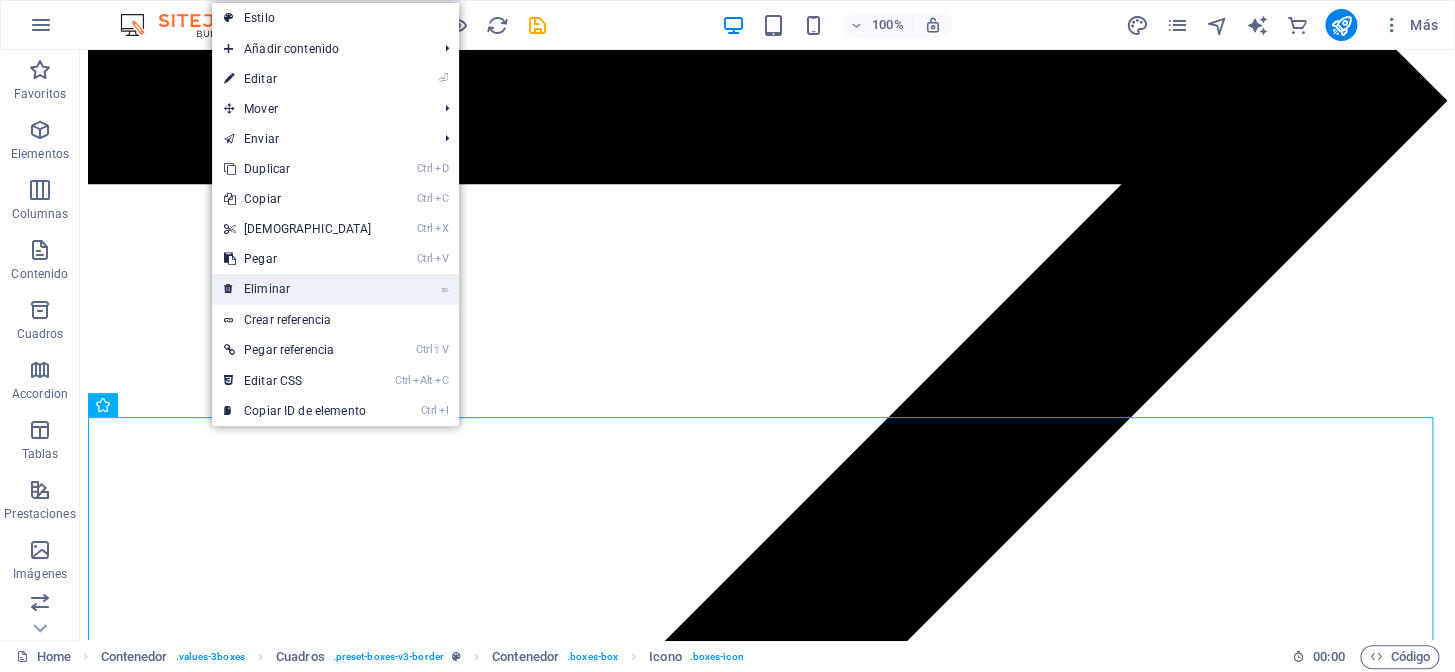 click on "⌦  Eliminar" at bounding box center [298, 289] 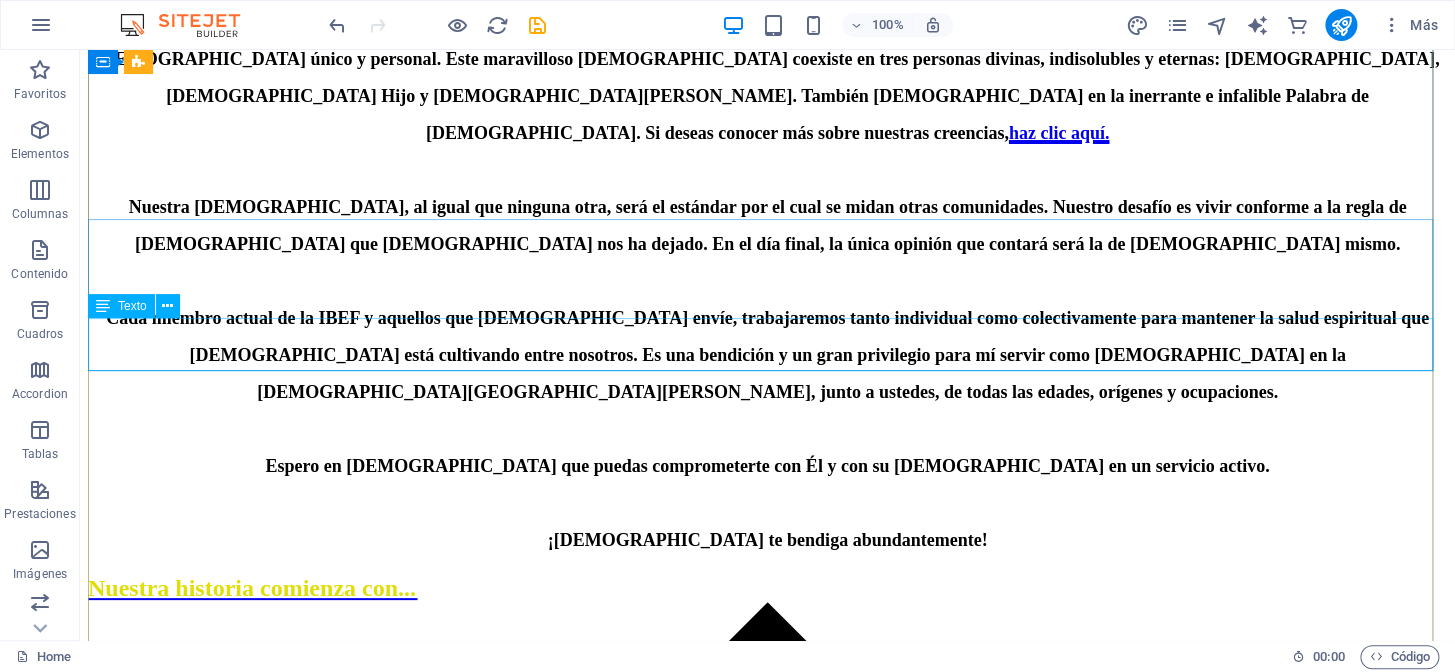 scroll, scrollTop: 3070, scrollLeft: 0, axis: vertical 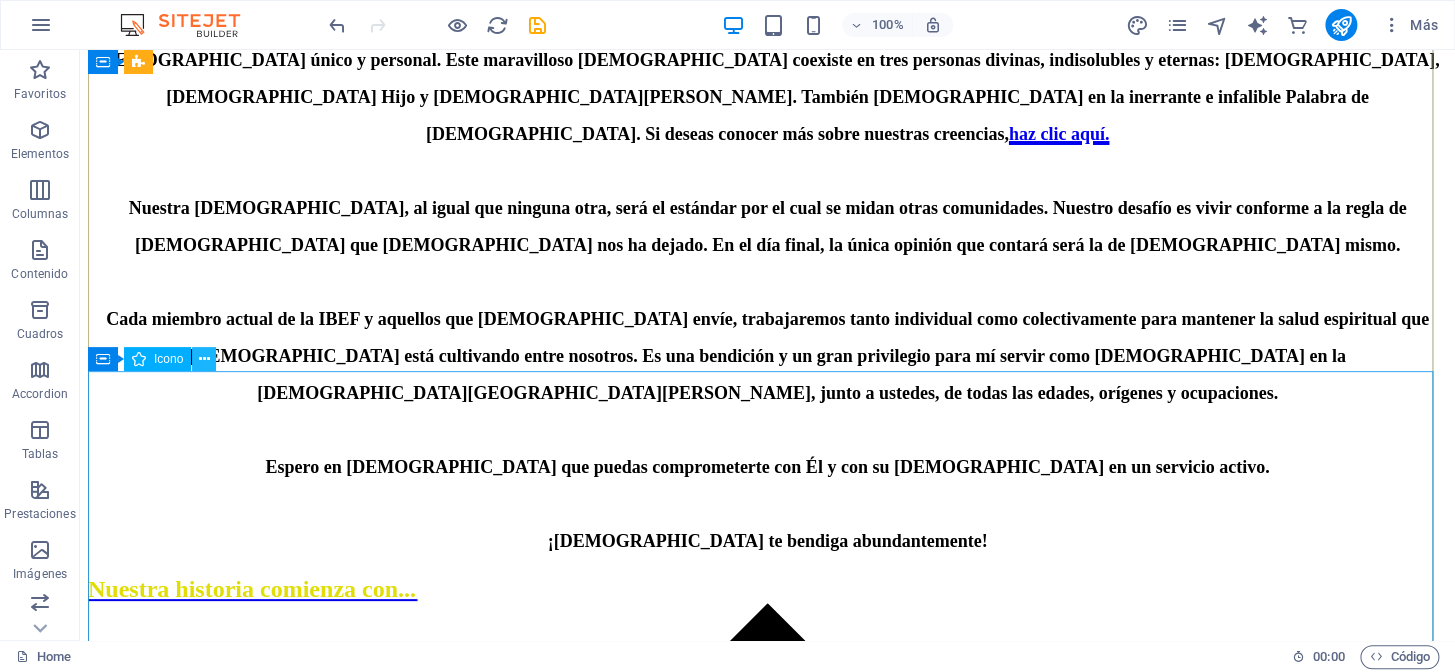 click at bounding box center (204, 359) 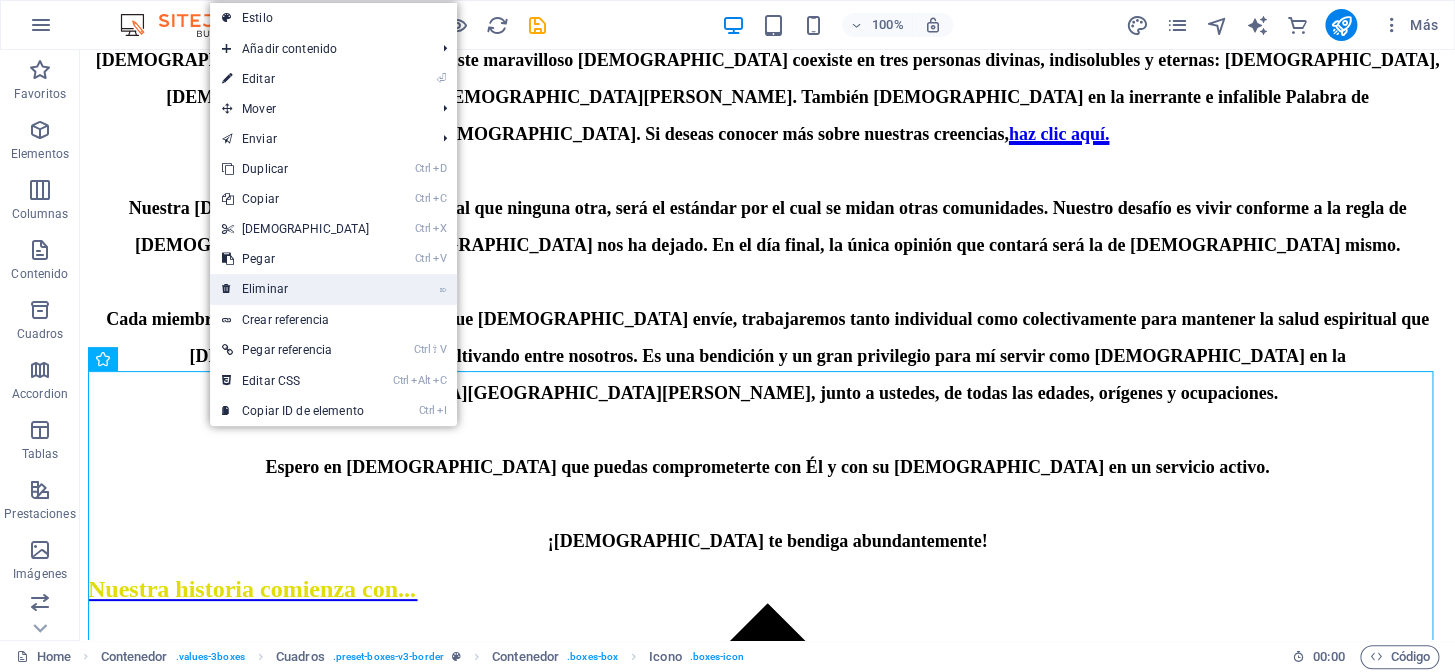 click on "⌦  Eliminar" at bounding box center [296, 289] 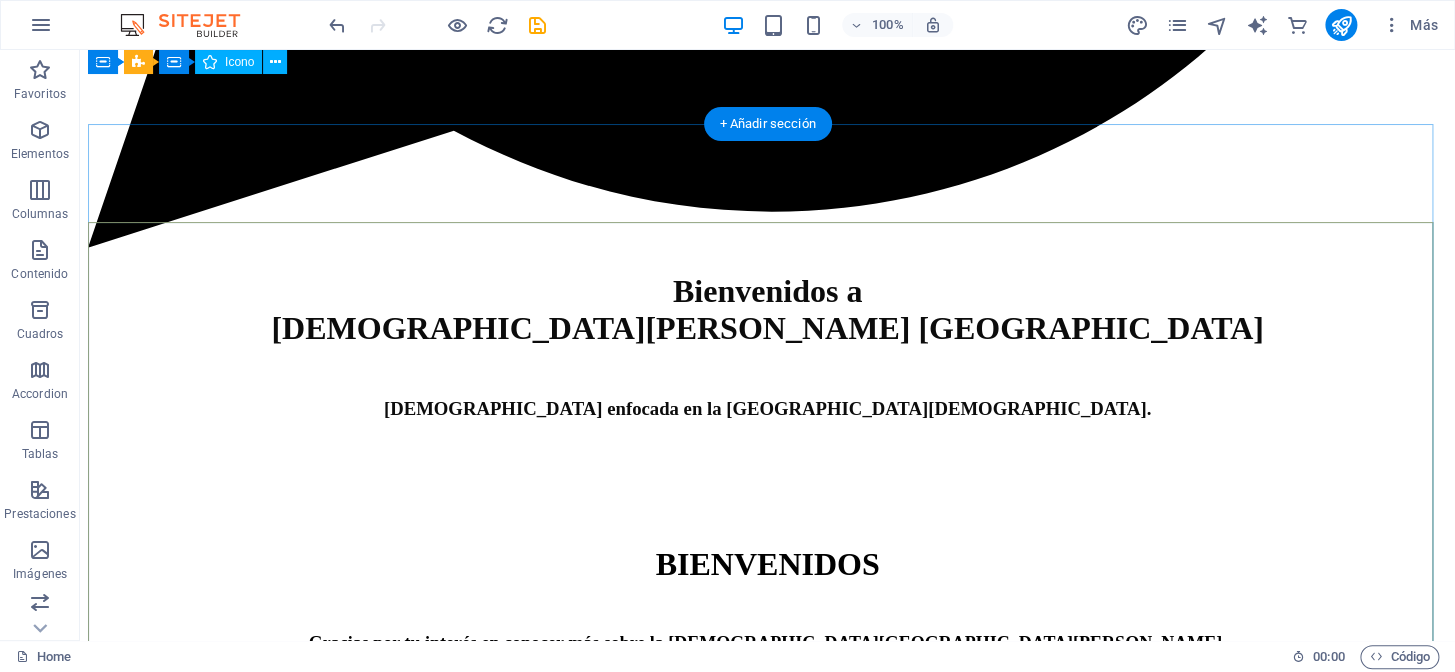 scroll, scrollTop: 1707, scrollLeft: 0, axis: vertical 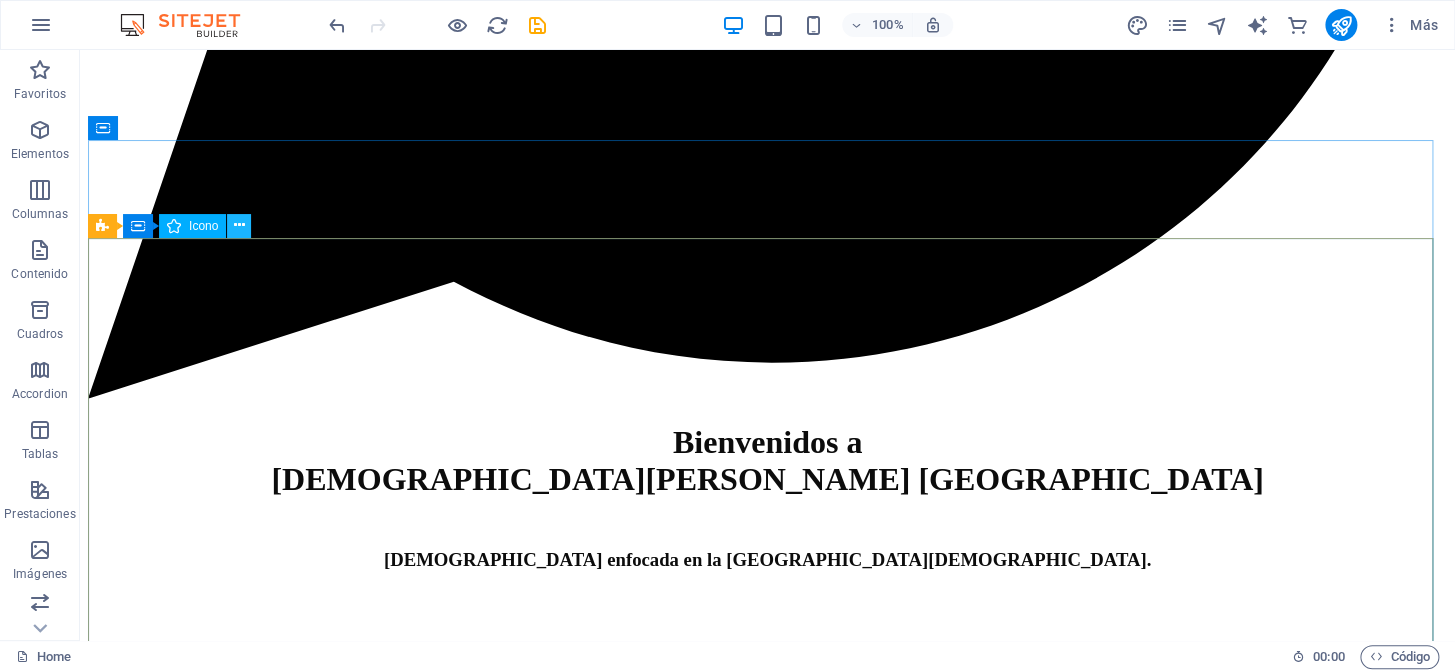 click at bounding box center (239, 225) 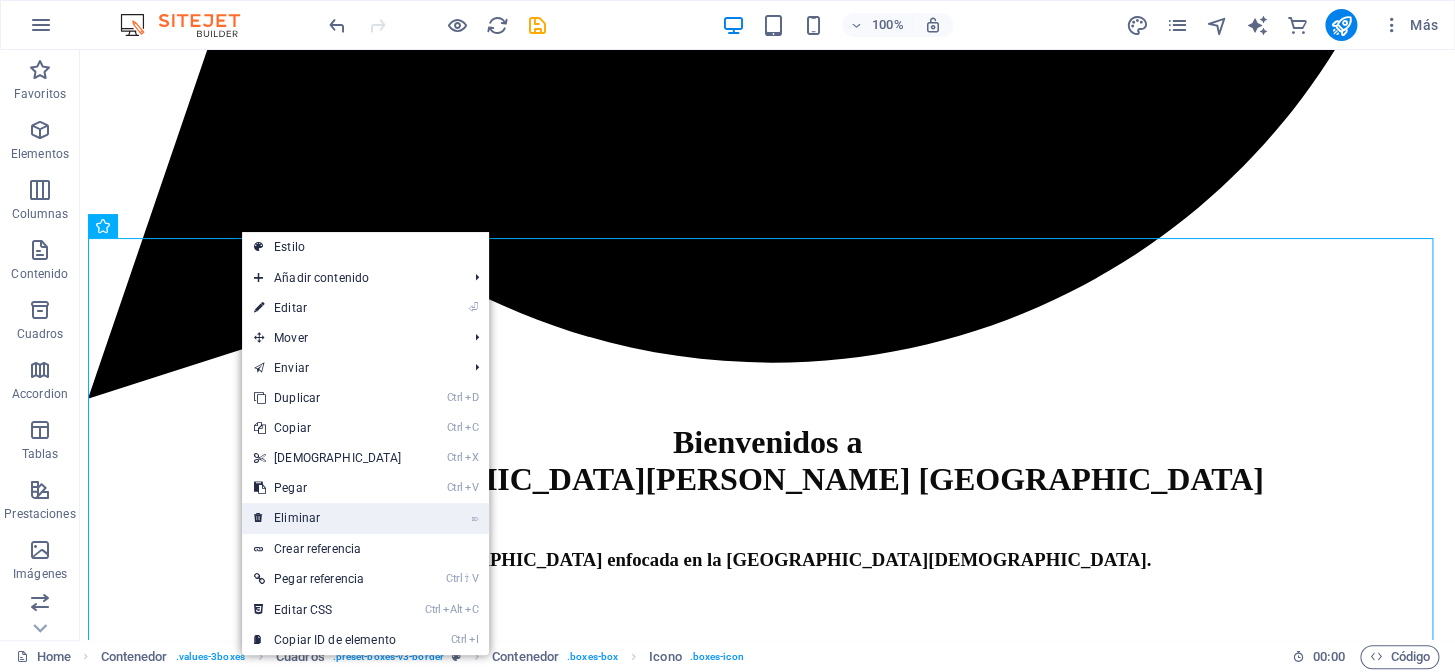 click on "⌦  Eliminar" at bounding box center (328, 518) 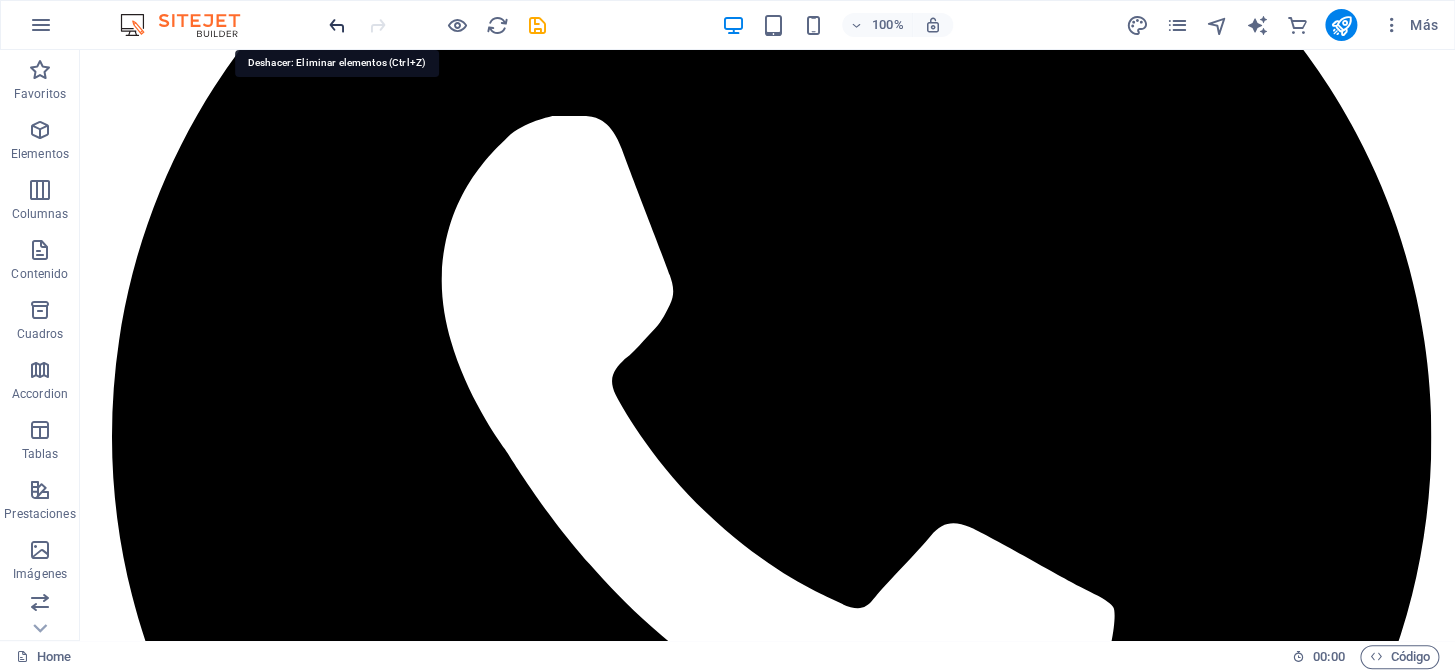 click at bounding box center [337, 25] 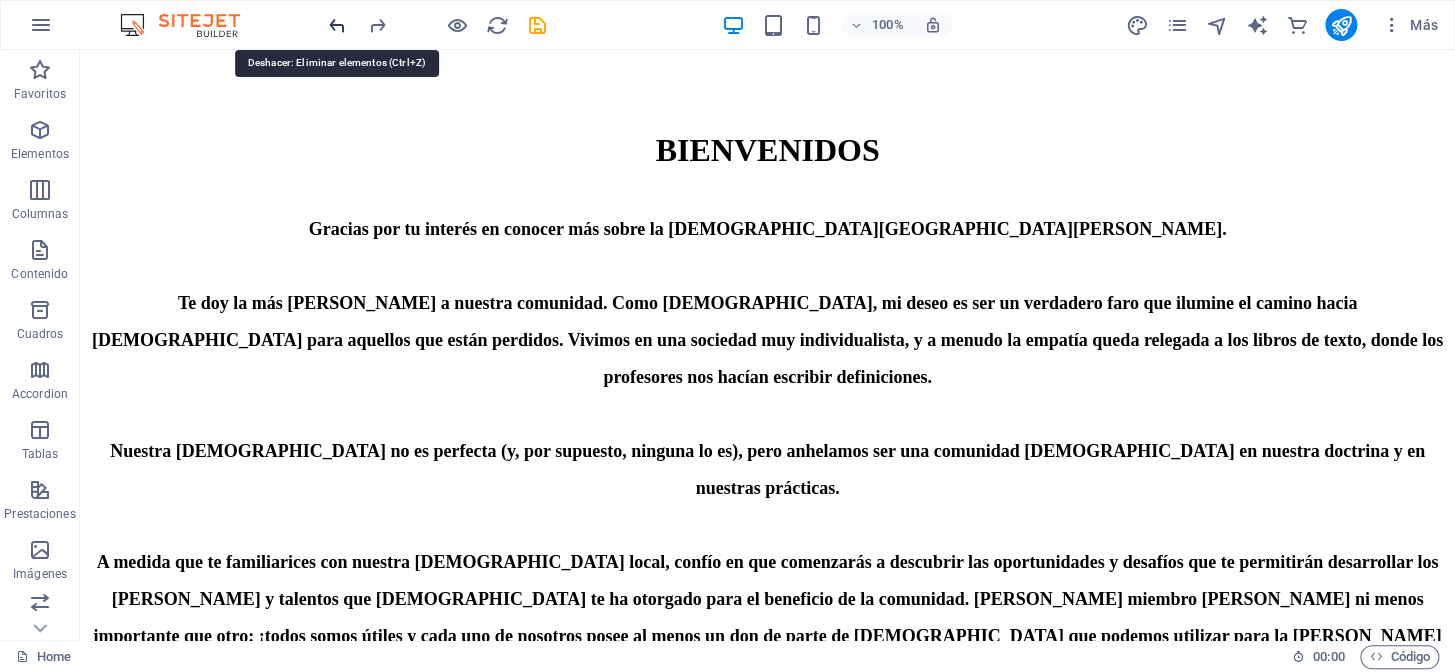 click at bounding box center (337, 25) 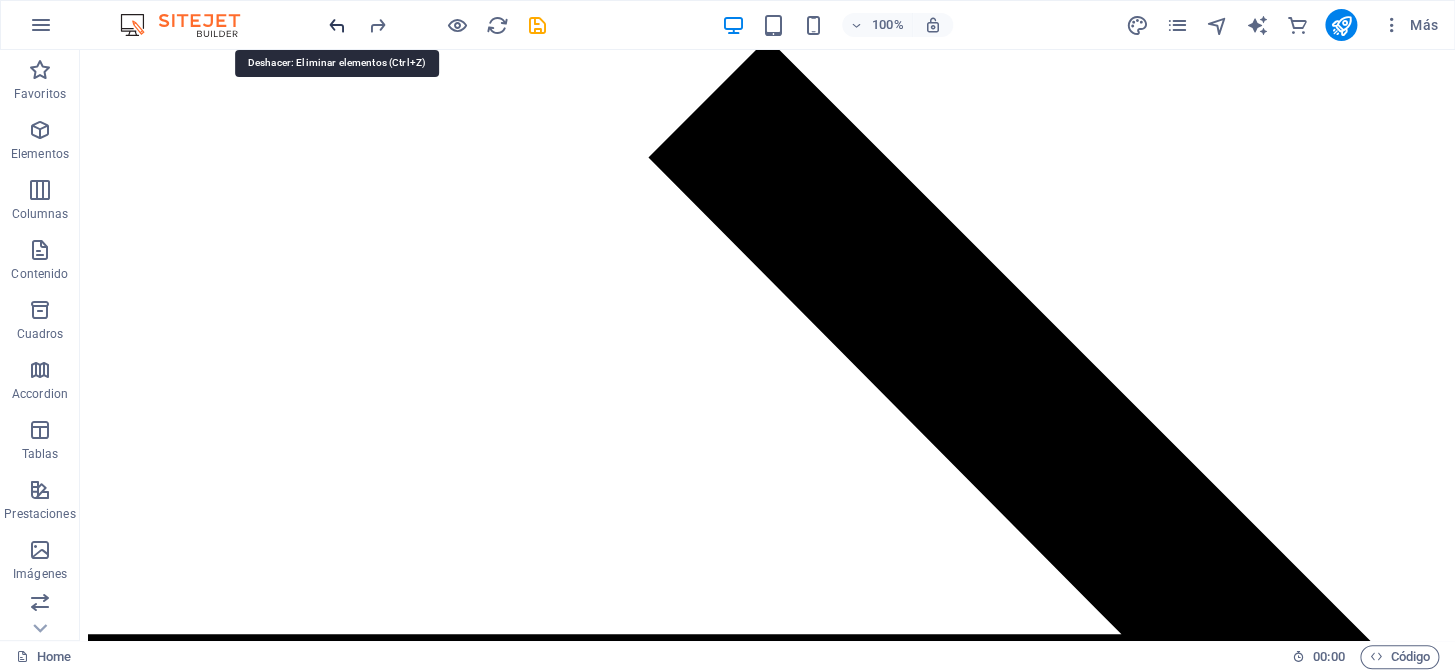 click at bounding box center [337, 25] 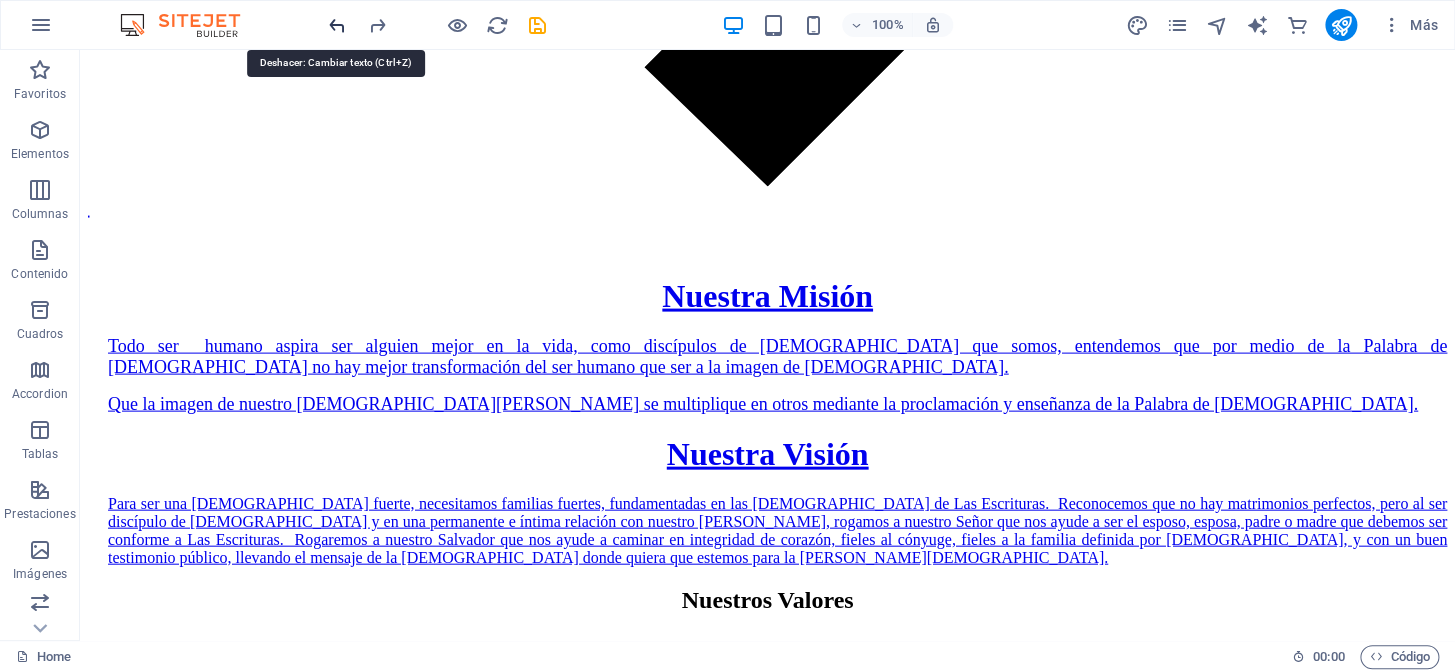 scroll, scrollTop: 4922, scrollLeft: 0, axis: vertical 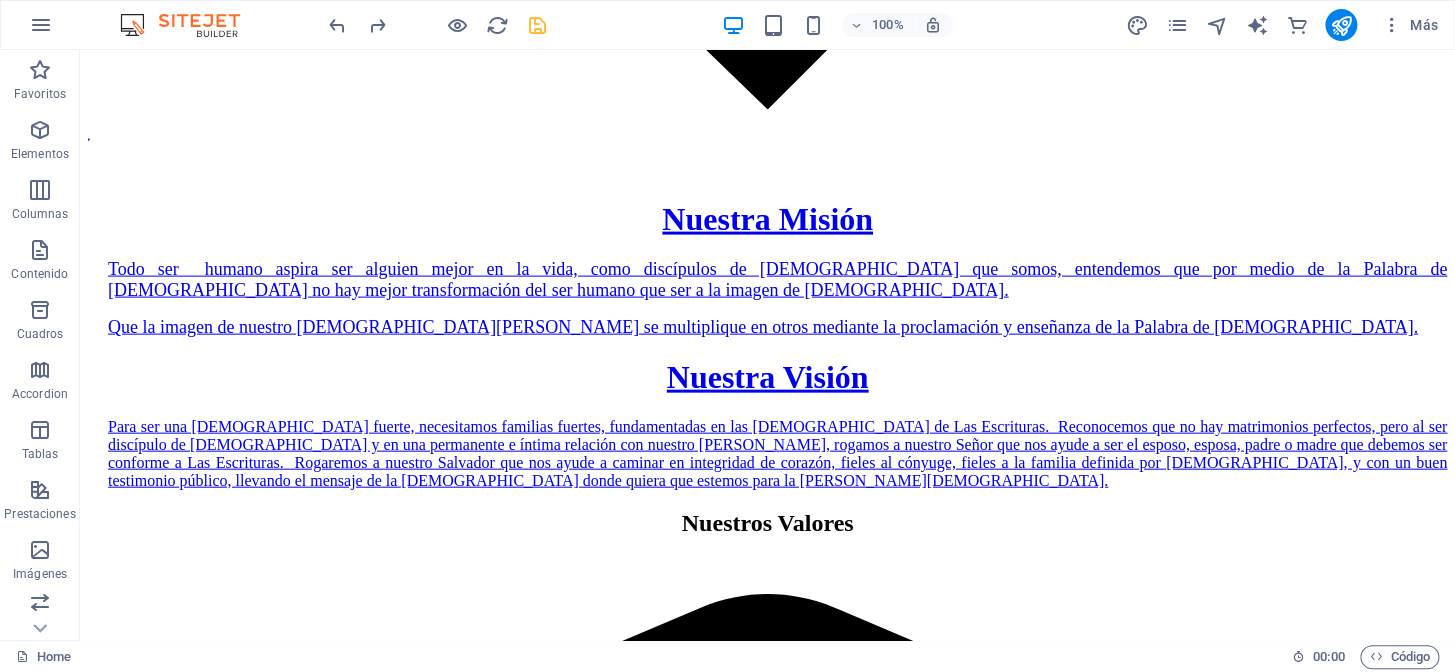 click at bounding box center (537, 25) 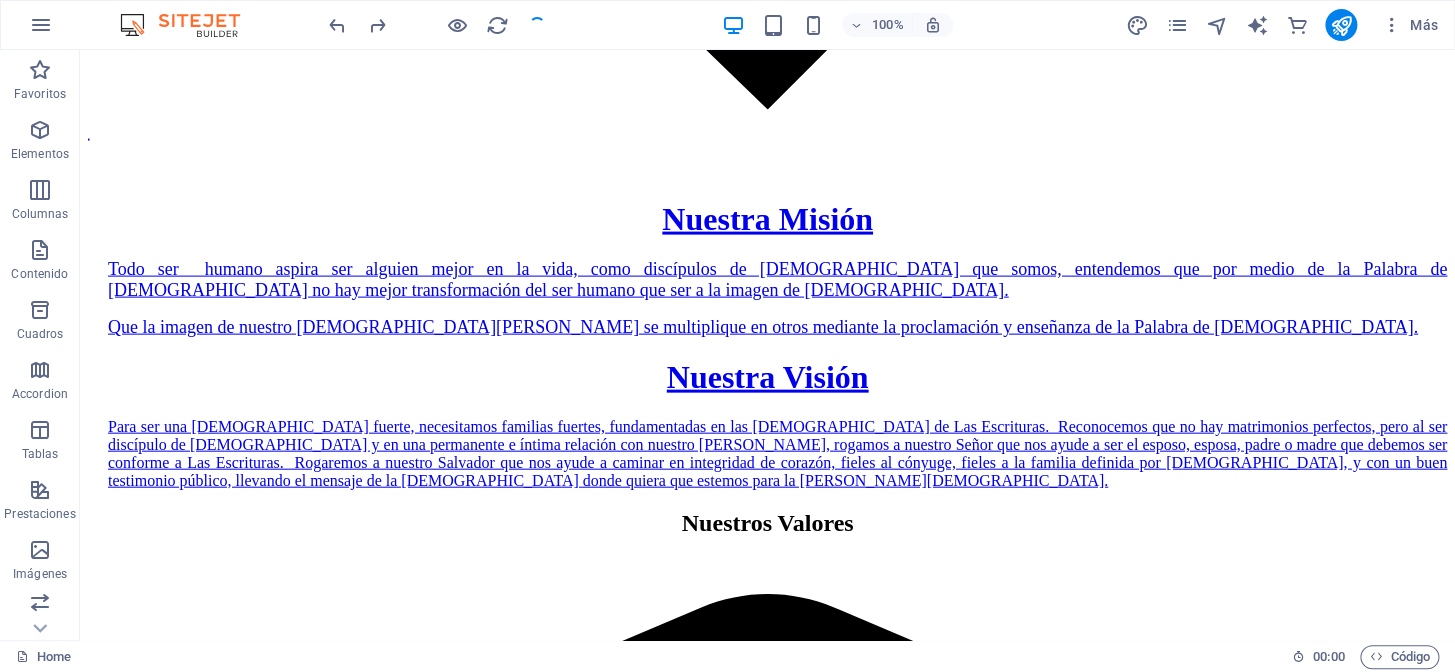 scroll, scrollTop: 4301, scrollLeft: 0, axis: vertical 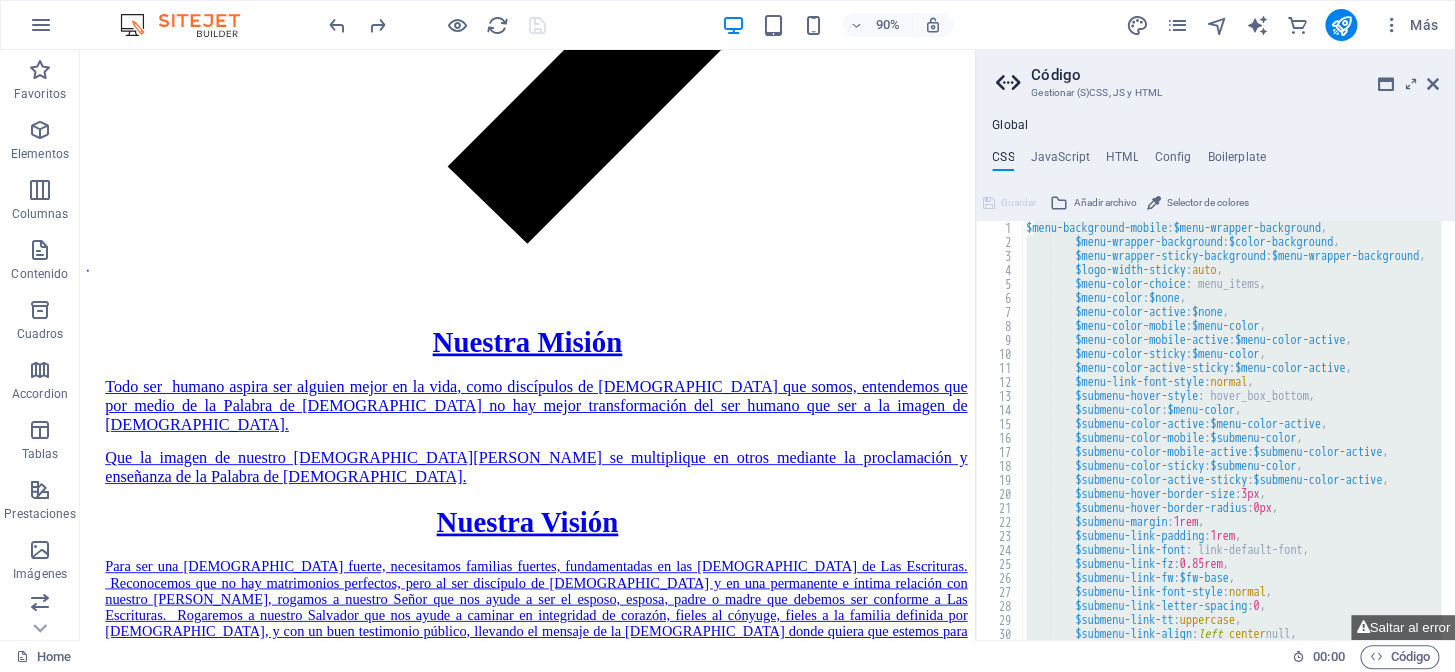 click on "CSS JavaScript HTML Config Boilerplate" at bounding box center (1215, 161) 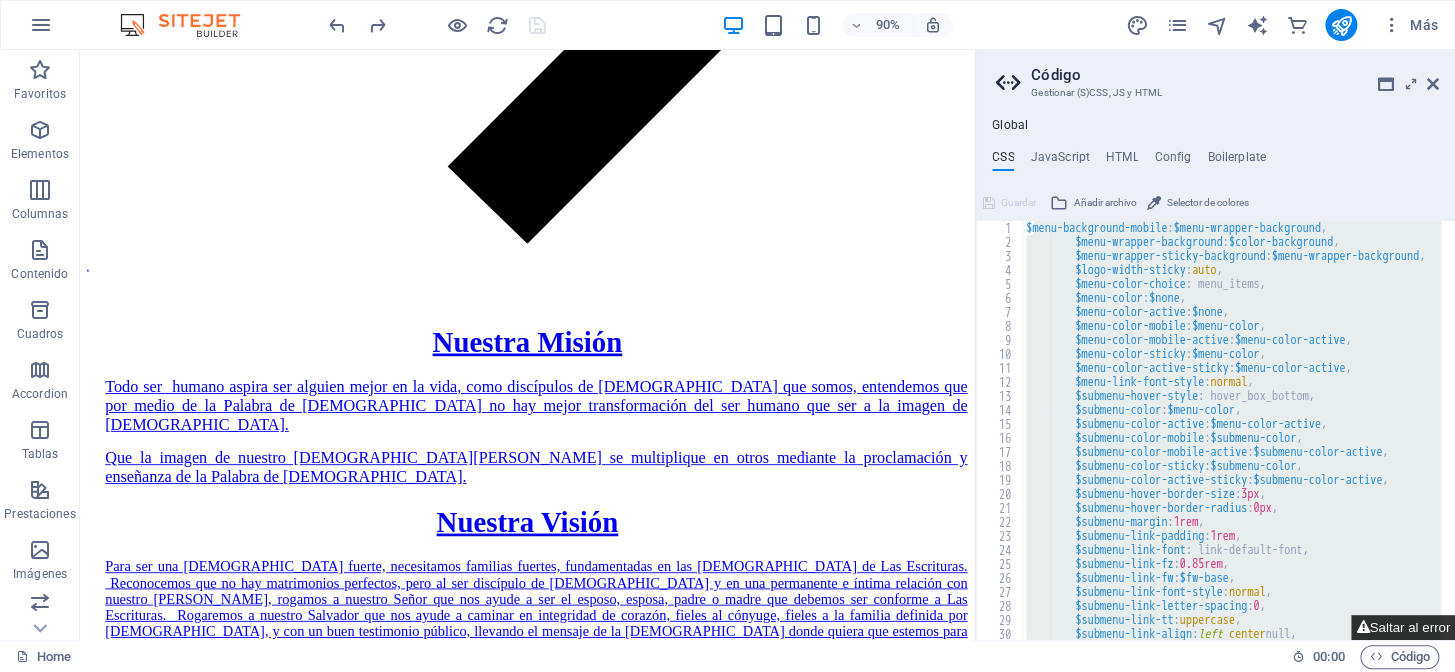 click on "Saltar al error" at bounding box center [1403, 627] 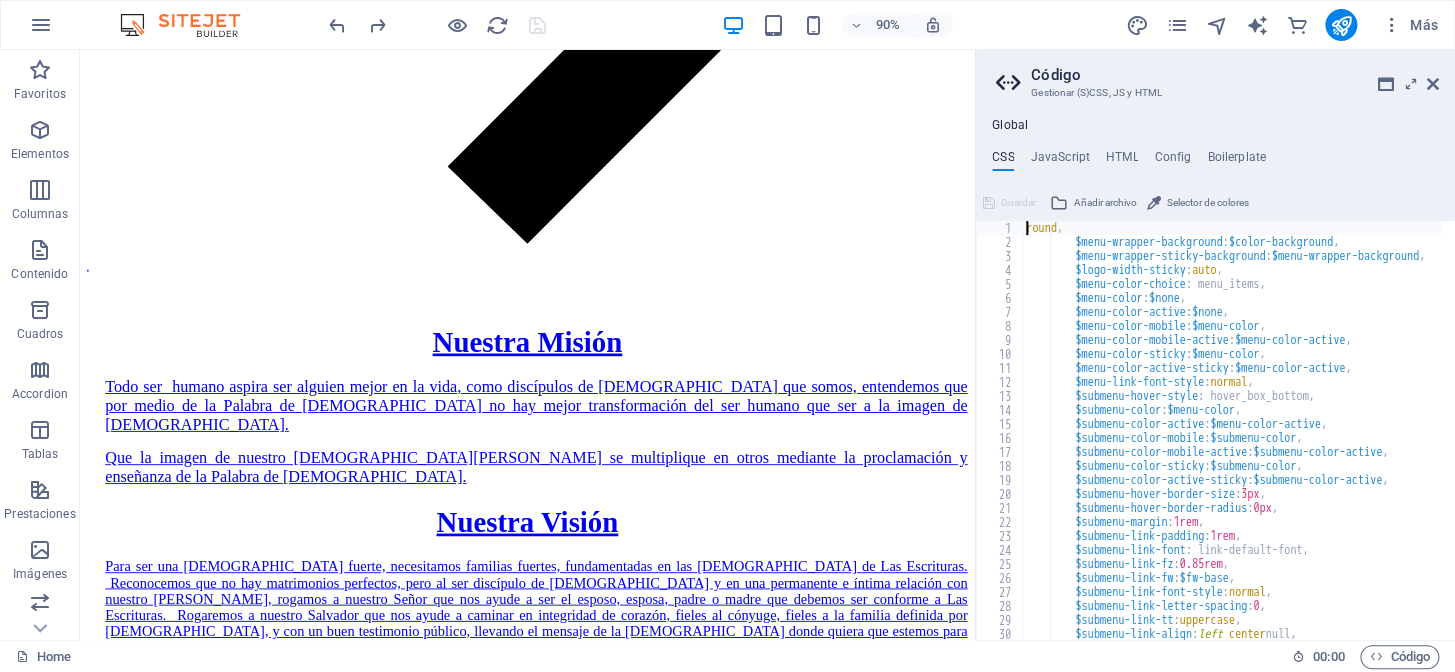 type on "," 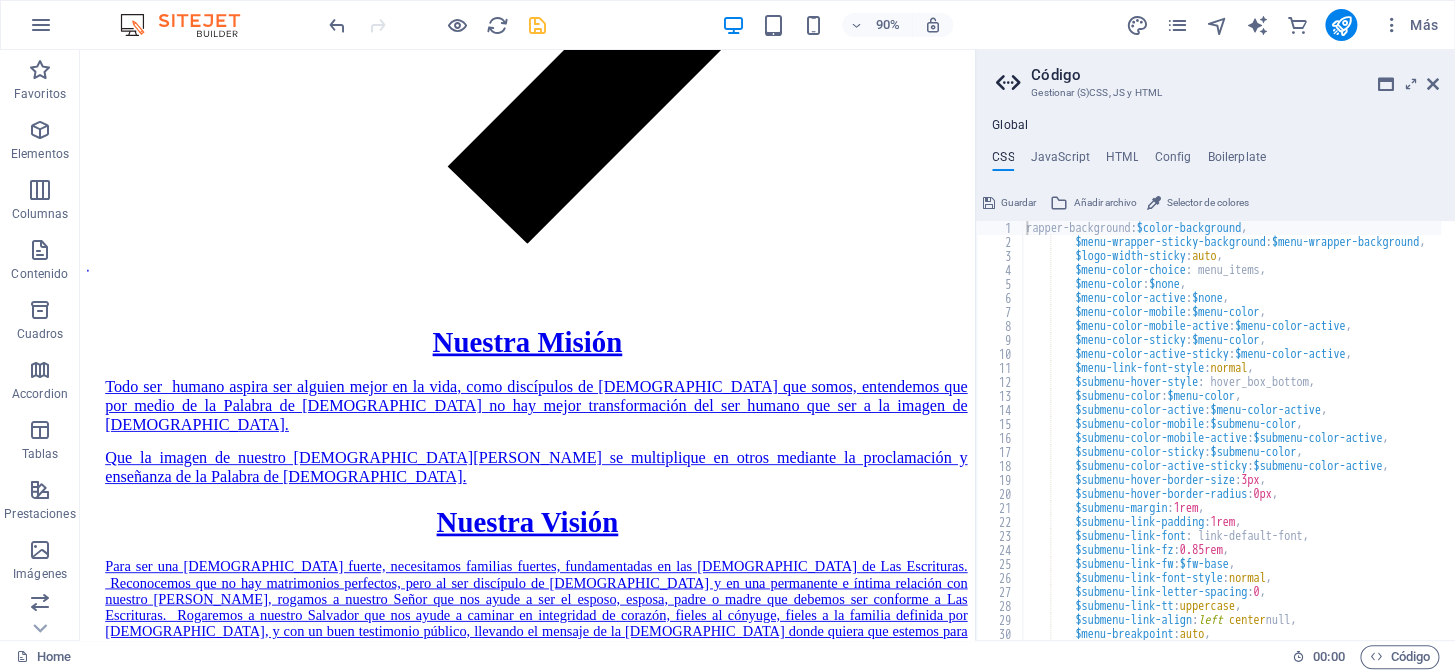 click on "Selector de colores" at bounding box center [1208, 203] 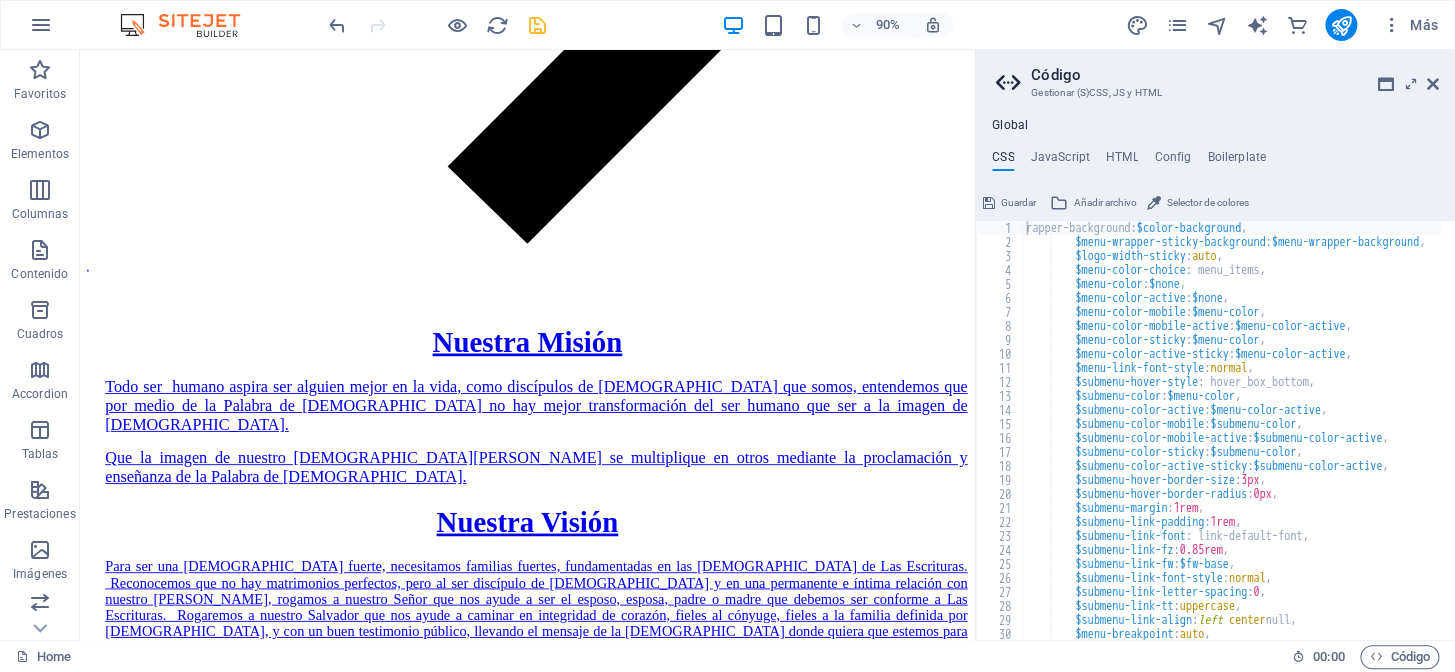 click on "Guardar Añadir archivo Selector de colores" at bounding box center [1215, 200] 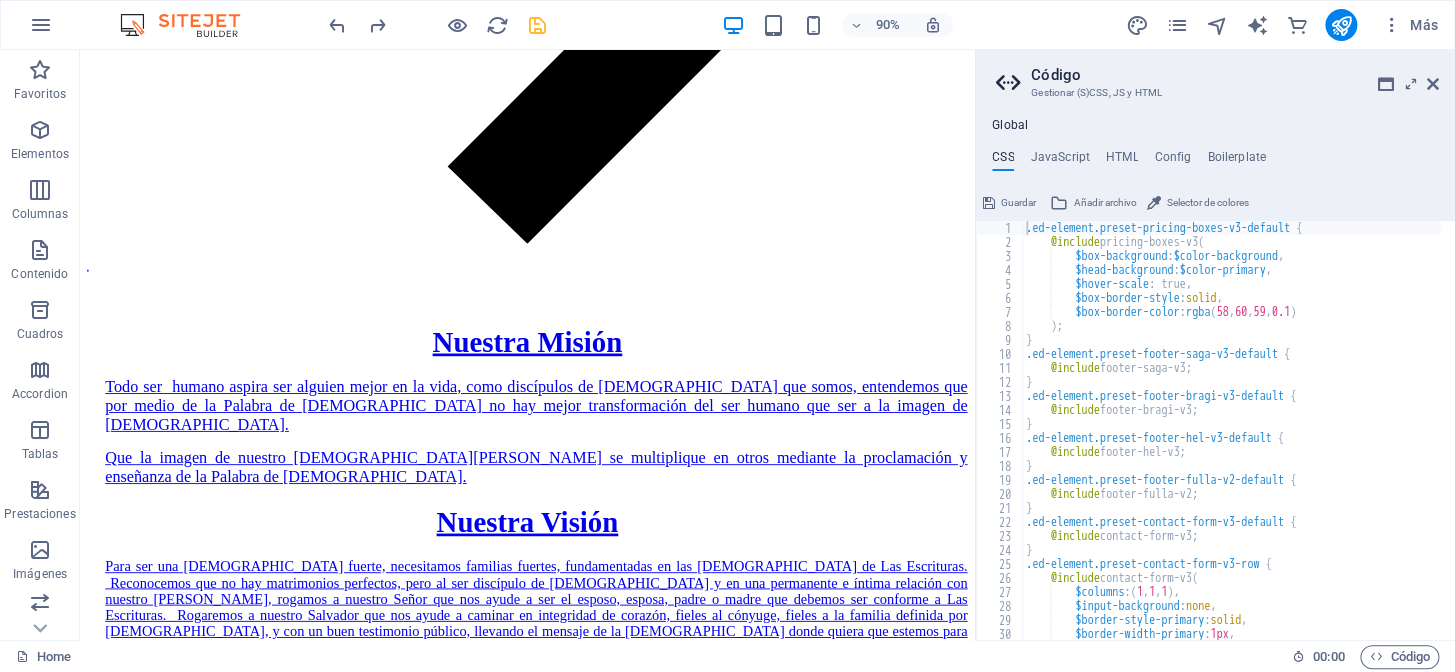 type on "$menu-background-mobile: $menu-wrapper-background," 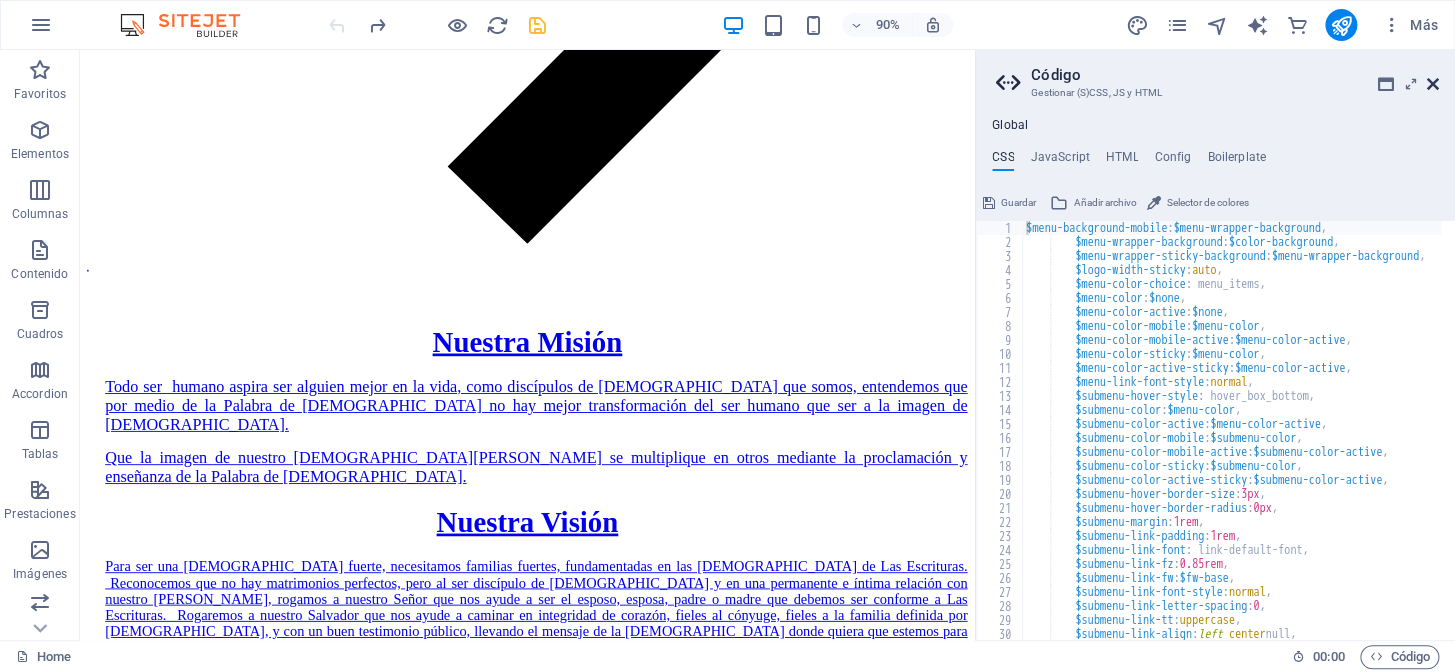 click at bounding box center (1433, 84) 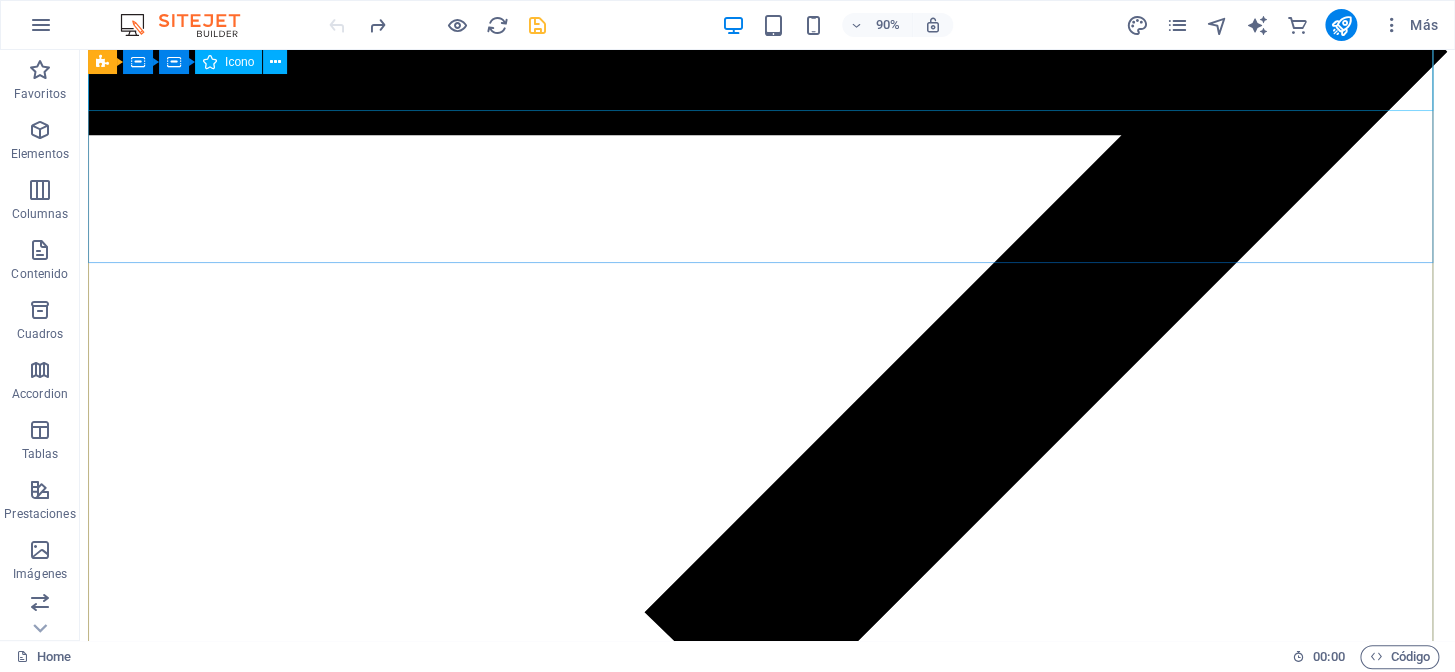 scroll, scrollTop: 4407, scrollLeft: 0, axis: vertical 